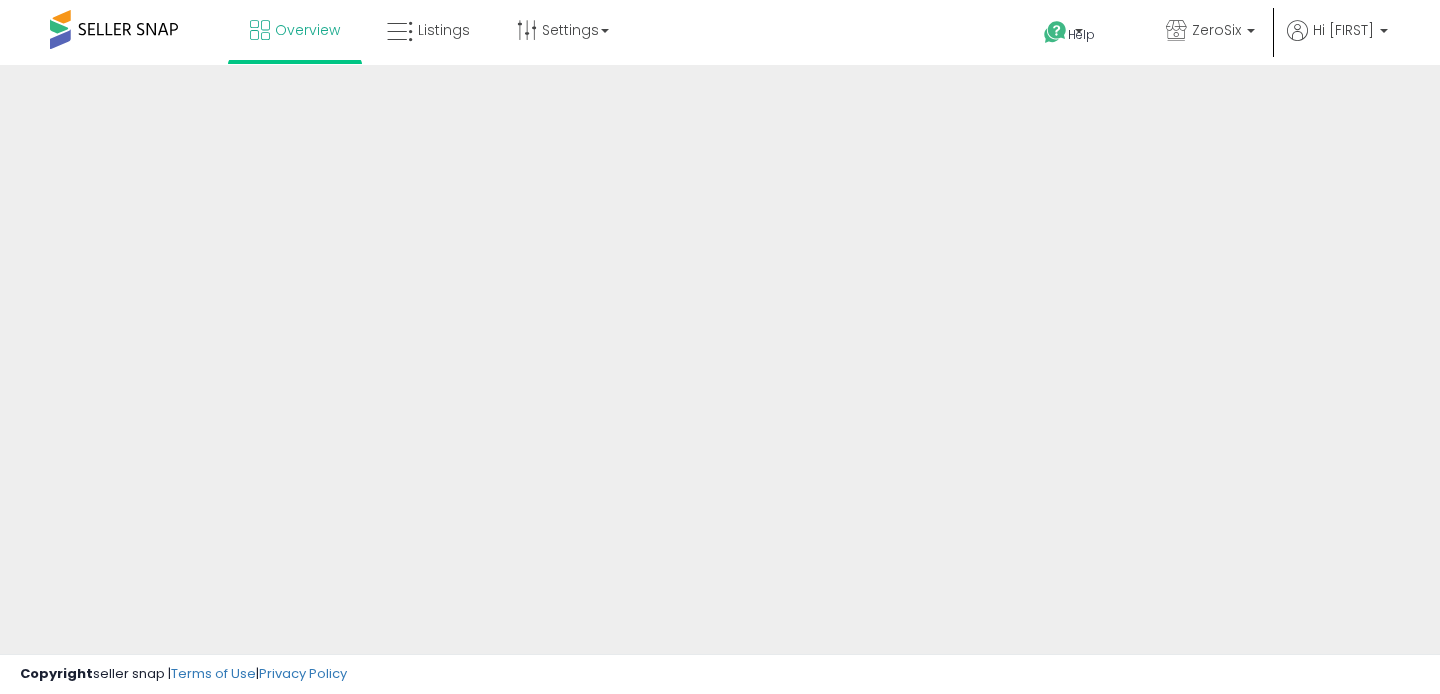 scroll, scrollTop: 0, scrollLeft: 0, axis: both 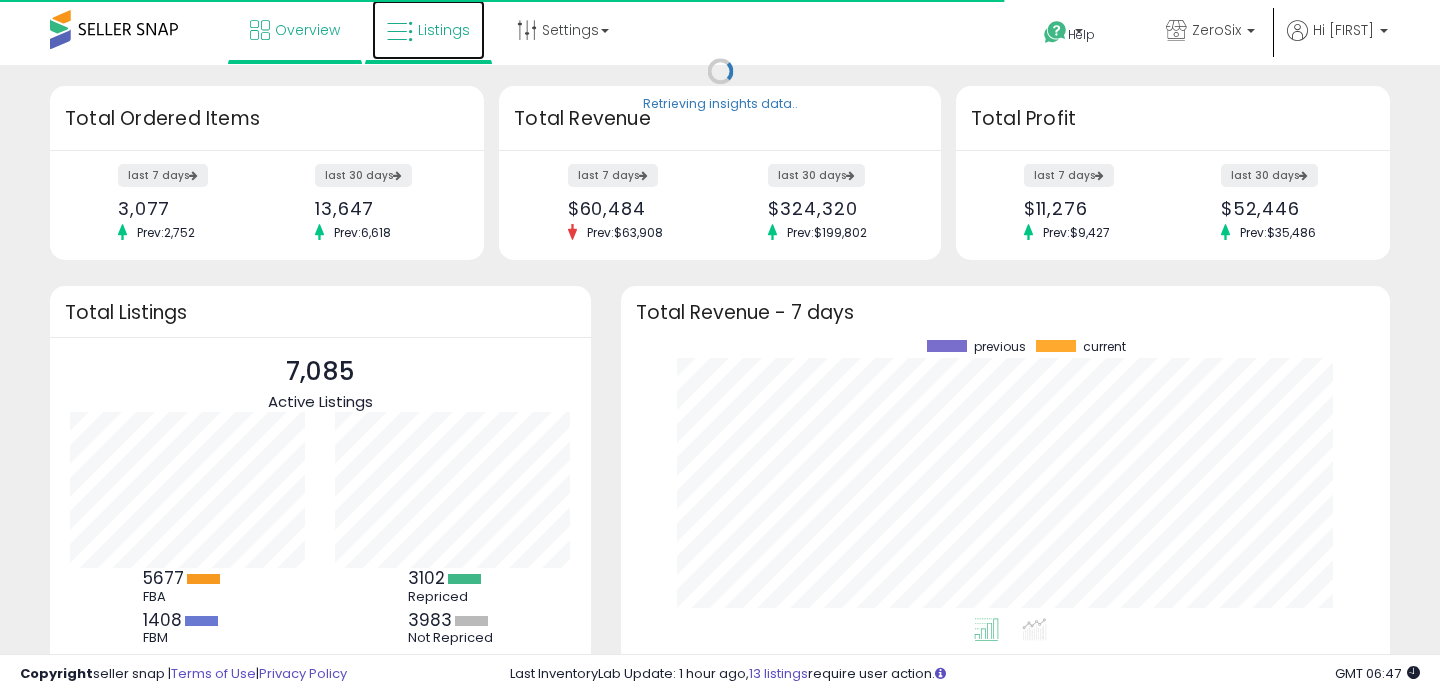 click on "Listings" at bounding box center (428, 30) 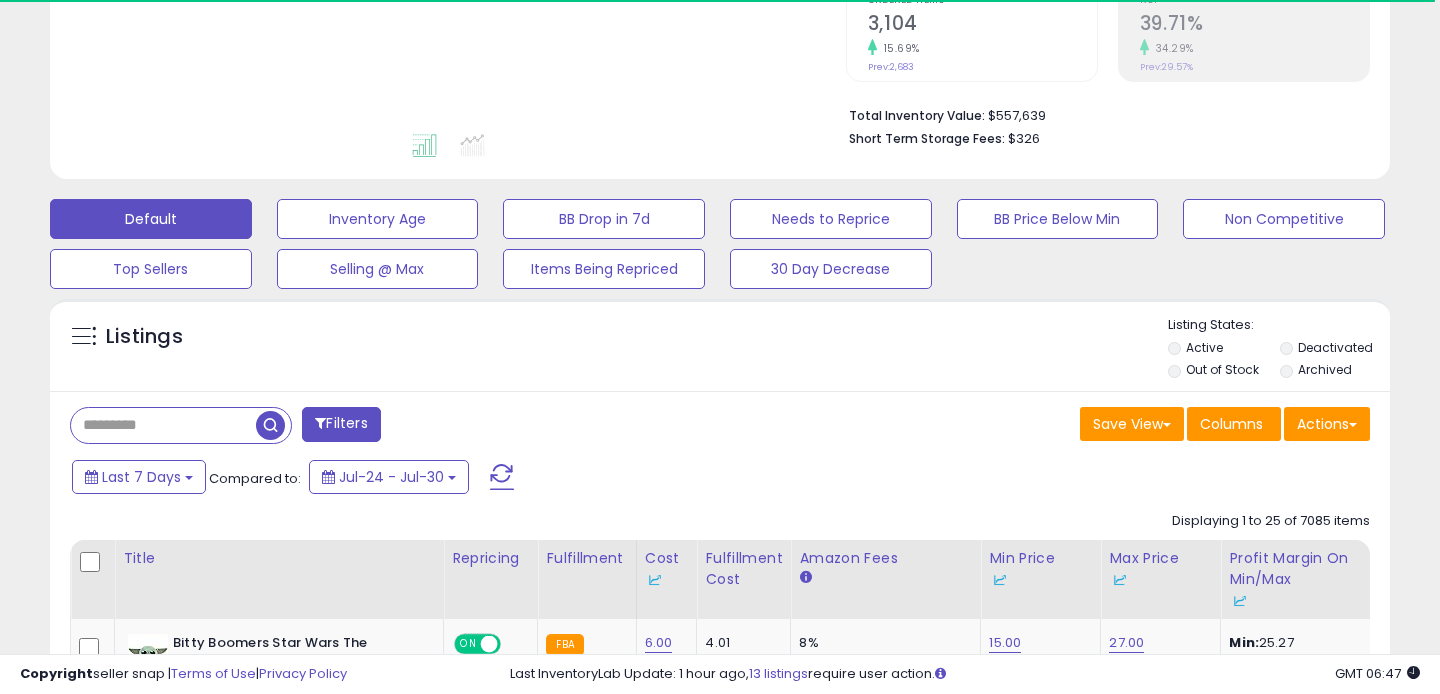 scroll, scrollTop: 440, scrollLeft: 0, axis: vertical 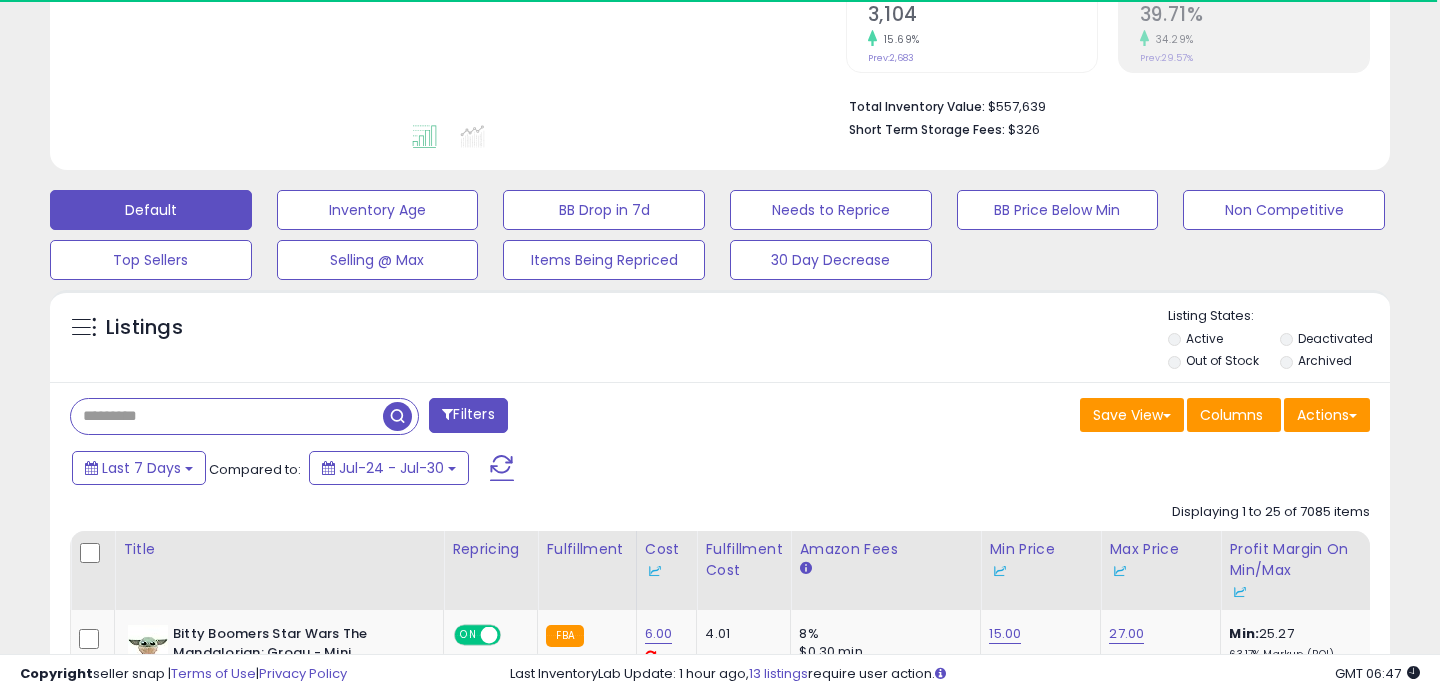 click at bounding box center (227, 416) 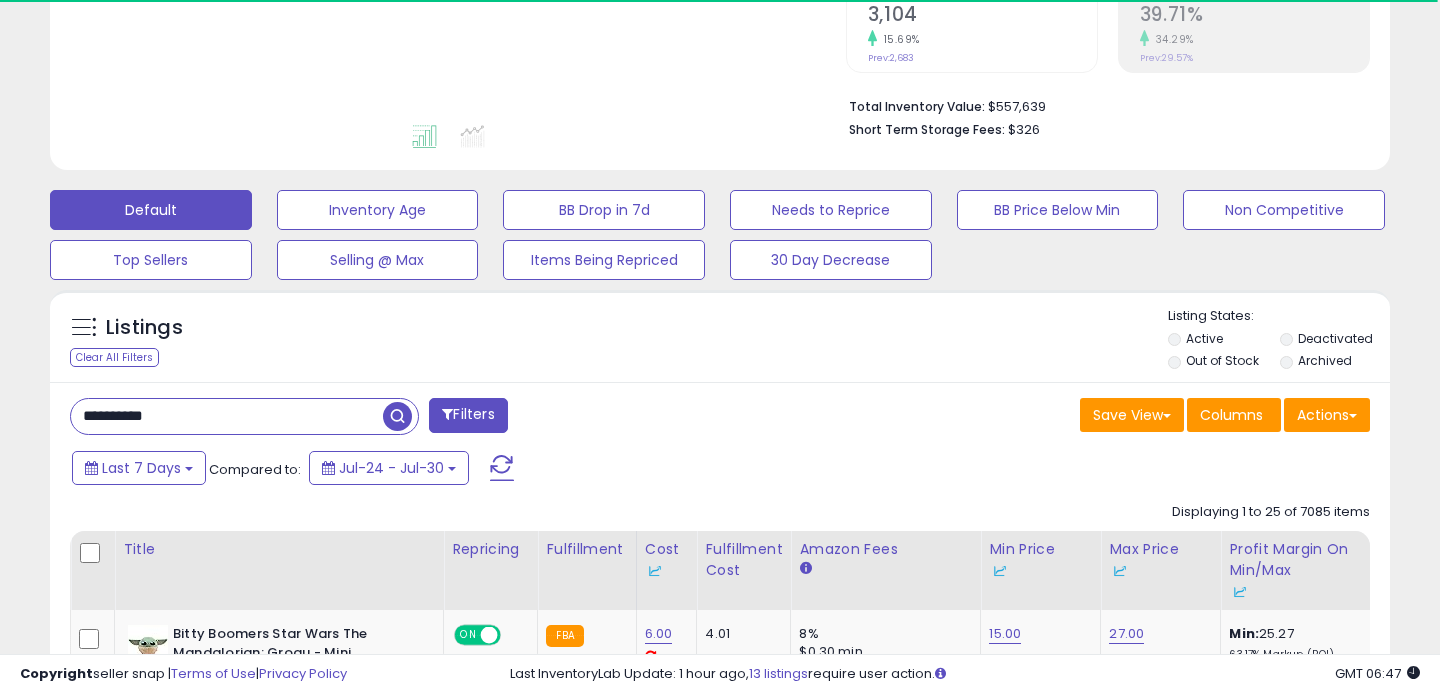 type on "**********" 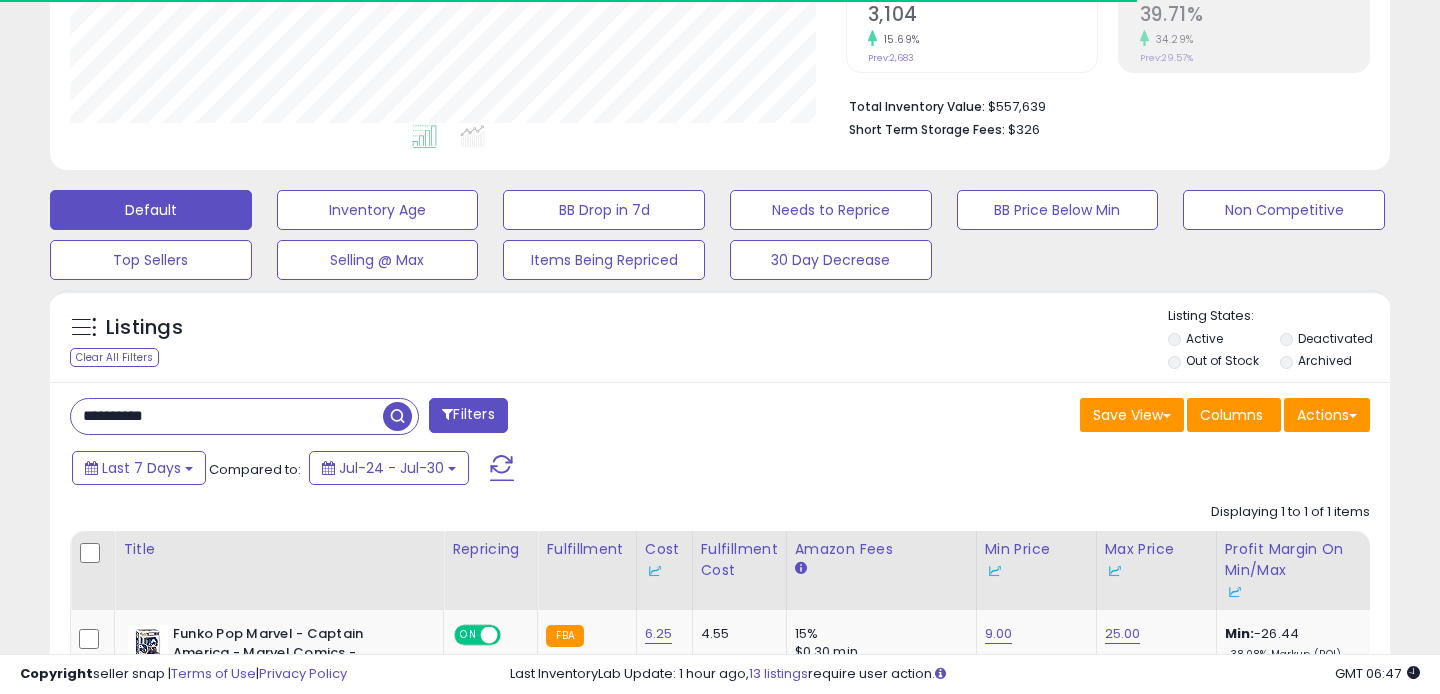 scroll, scrollTop: 643, scrollLeft: 0, axis: vertical 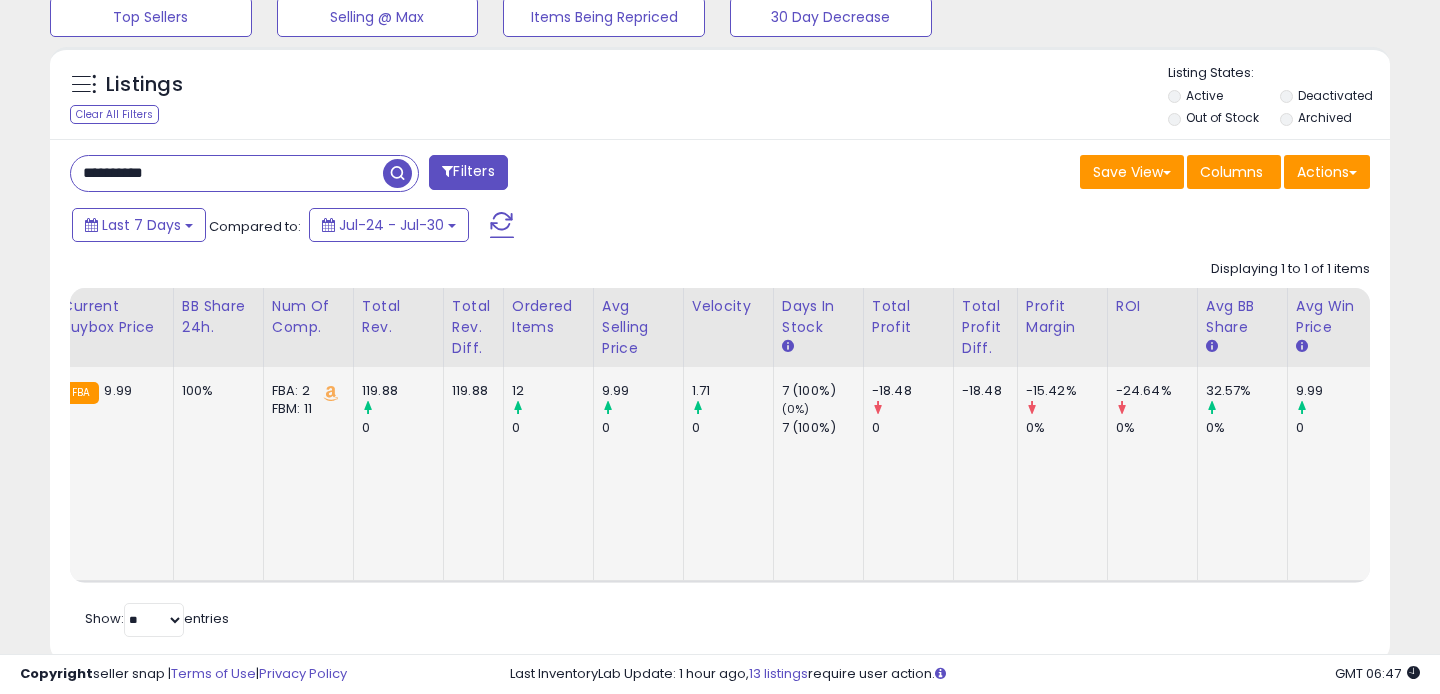 click on "1.71        0" 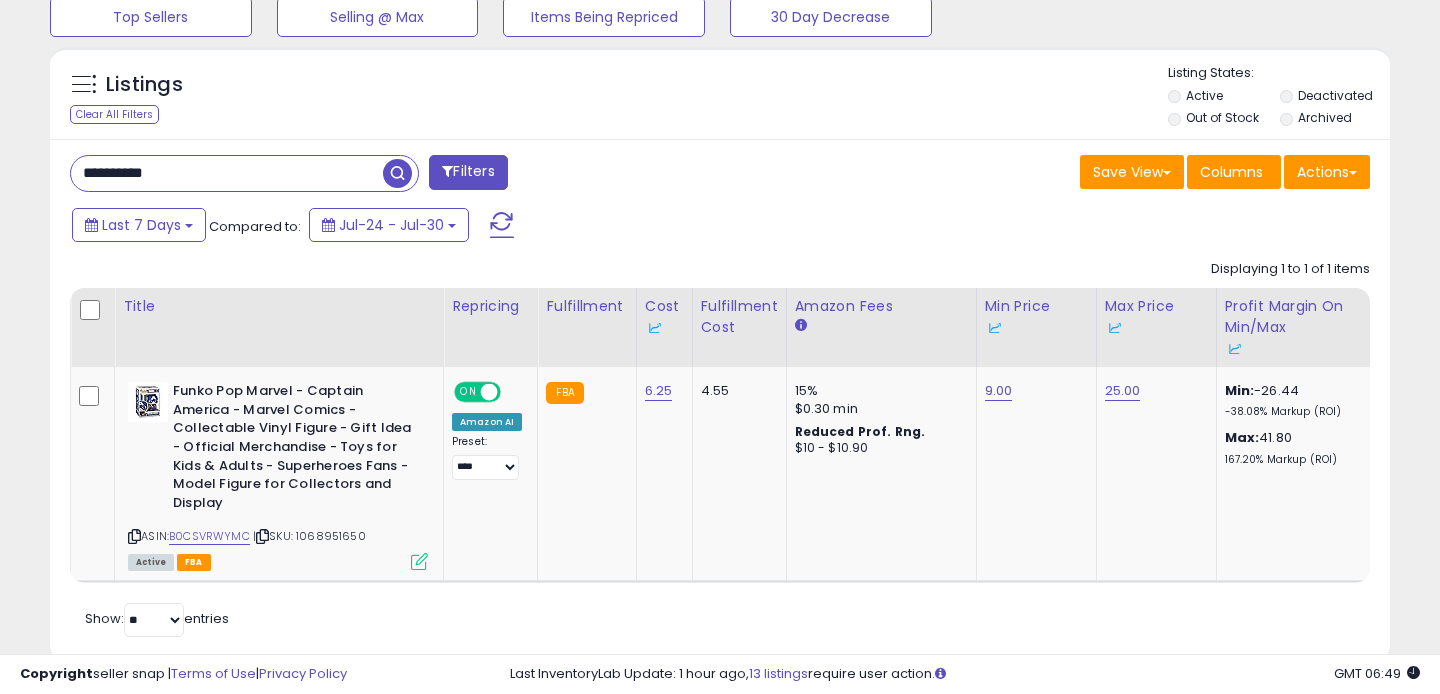 scroll, scrollTop: 284, scrollLeft: 0, axis: vertical 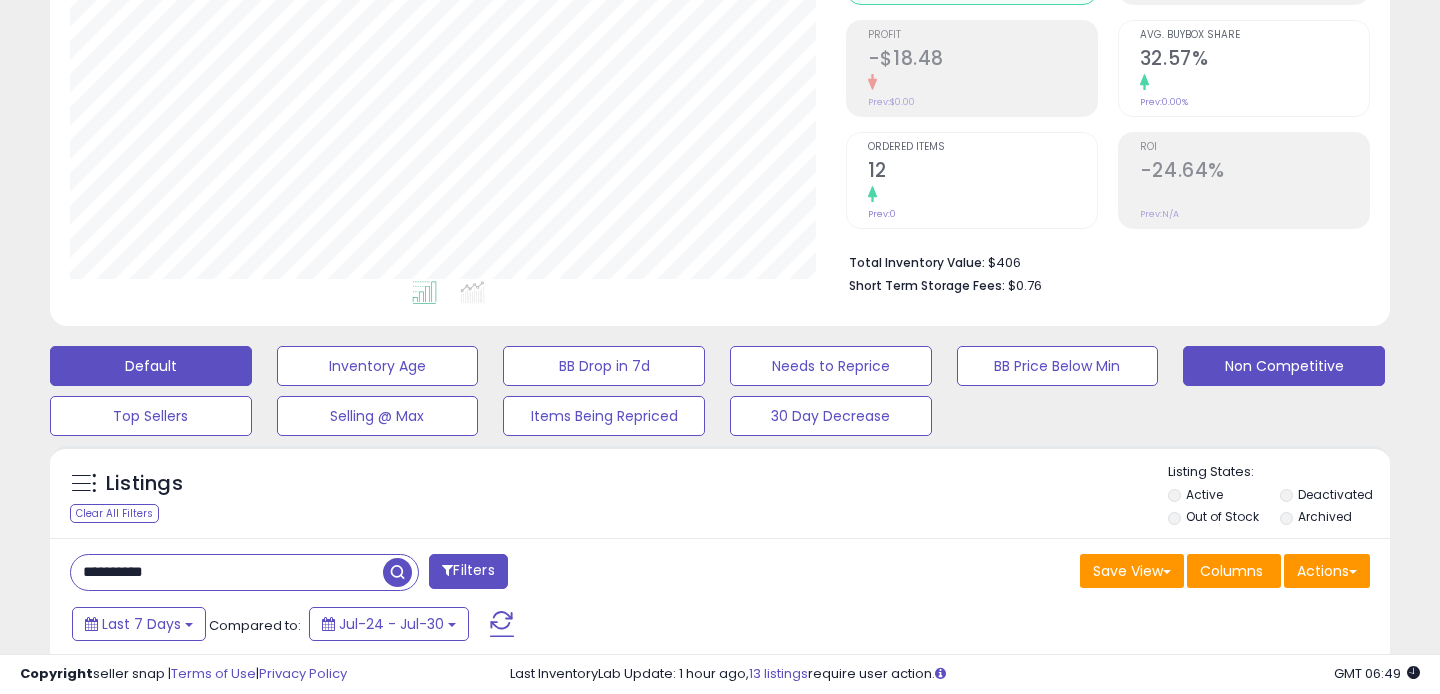 click on "Non Competitive" at bounding box center (378, 366) 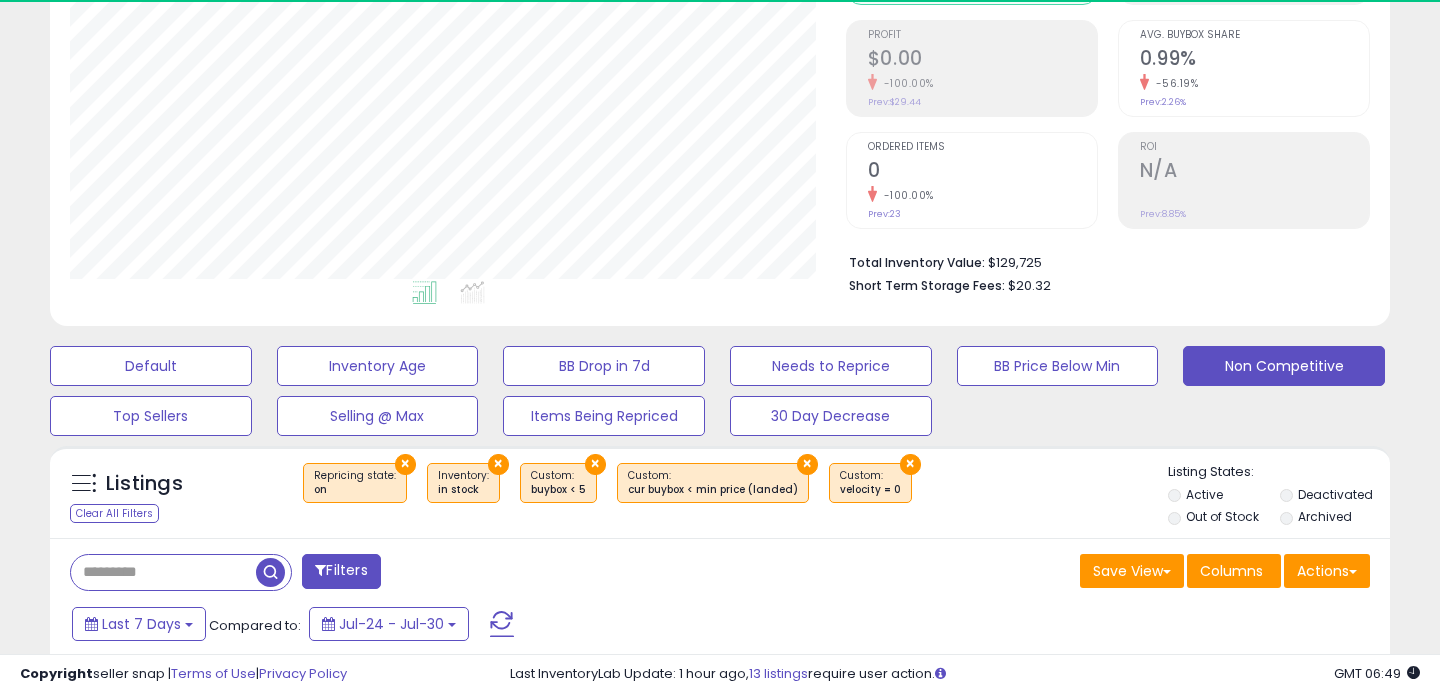 scroll, scrollTop: 999590, scrollLeft: 999224, axis: both 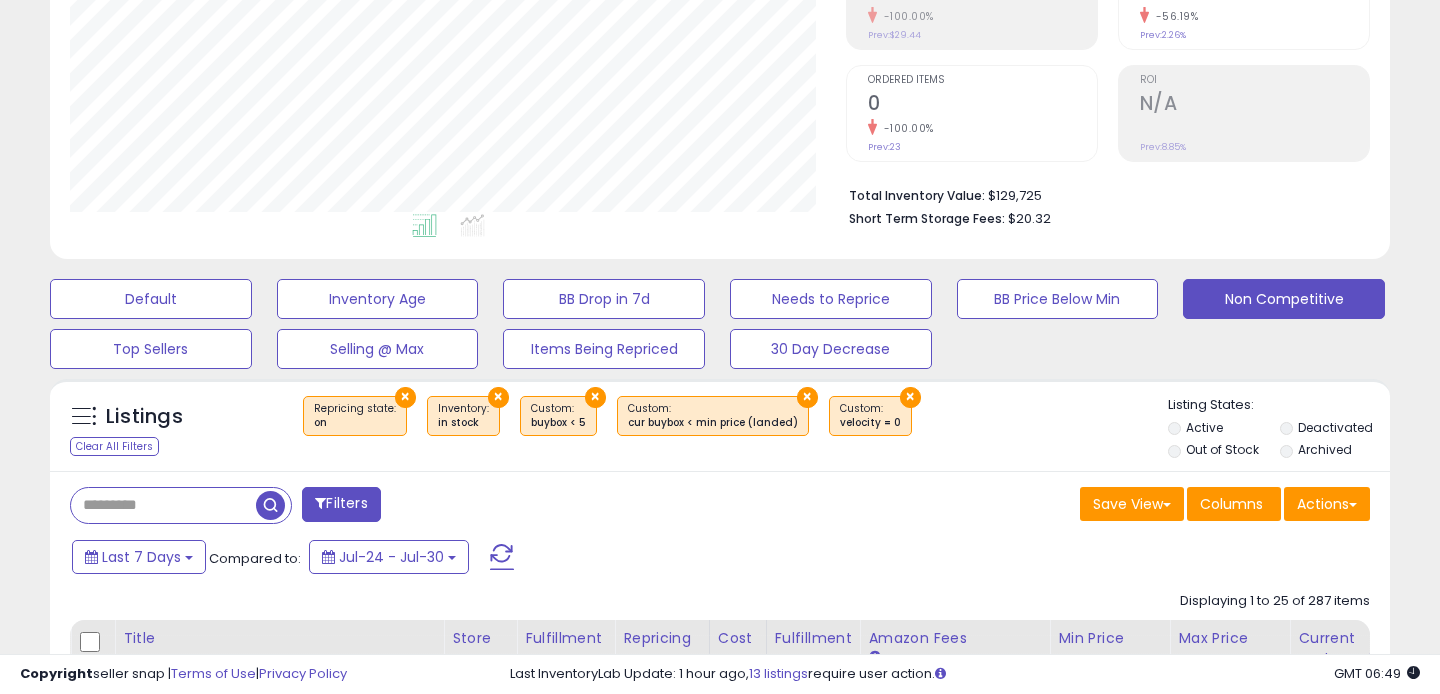 click on "Filters" at bounding box center [341, 504] 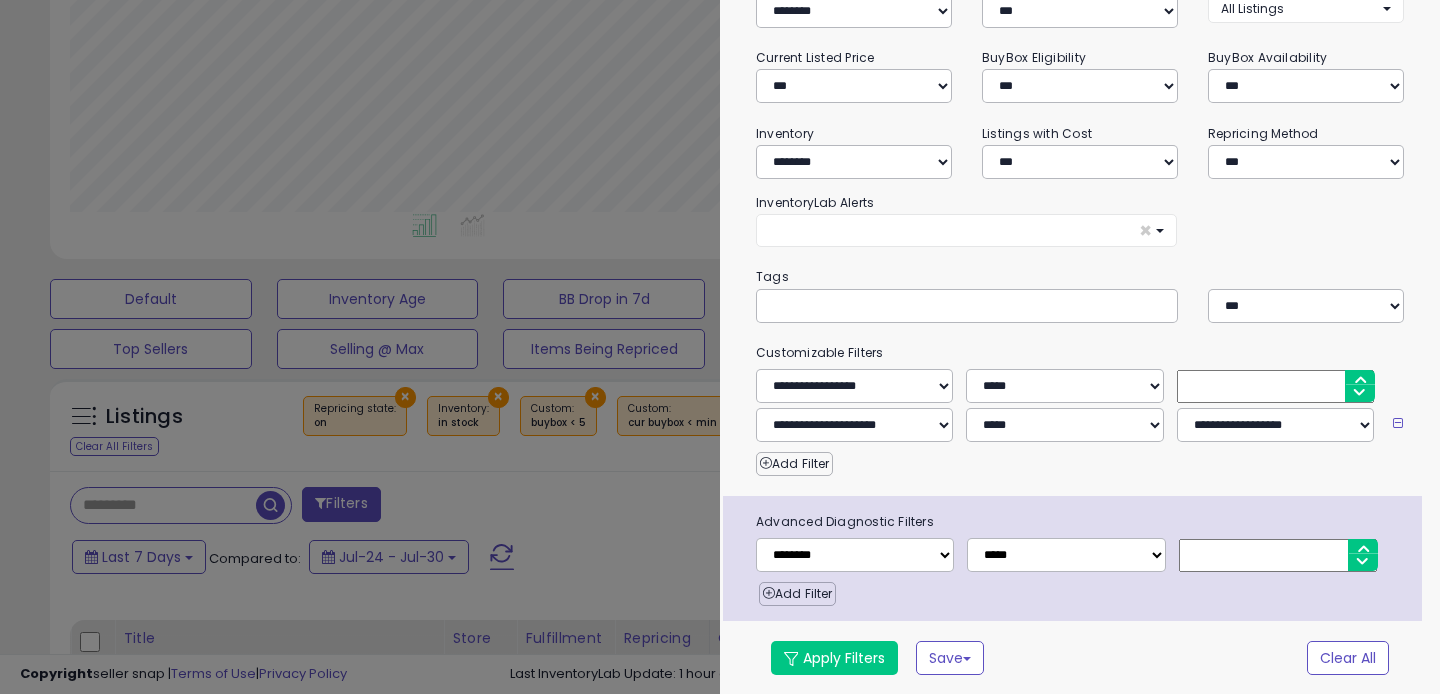 scroll, scrollTop: 256, scrollLeft: 0, axis: vertical 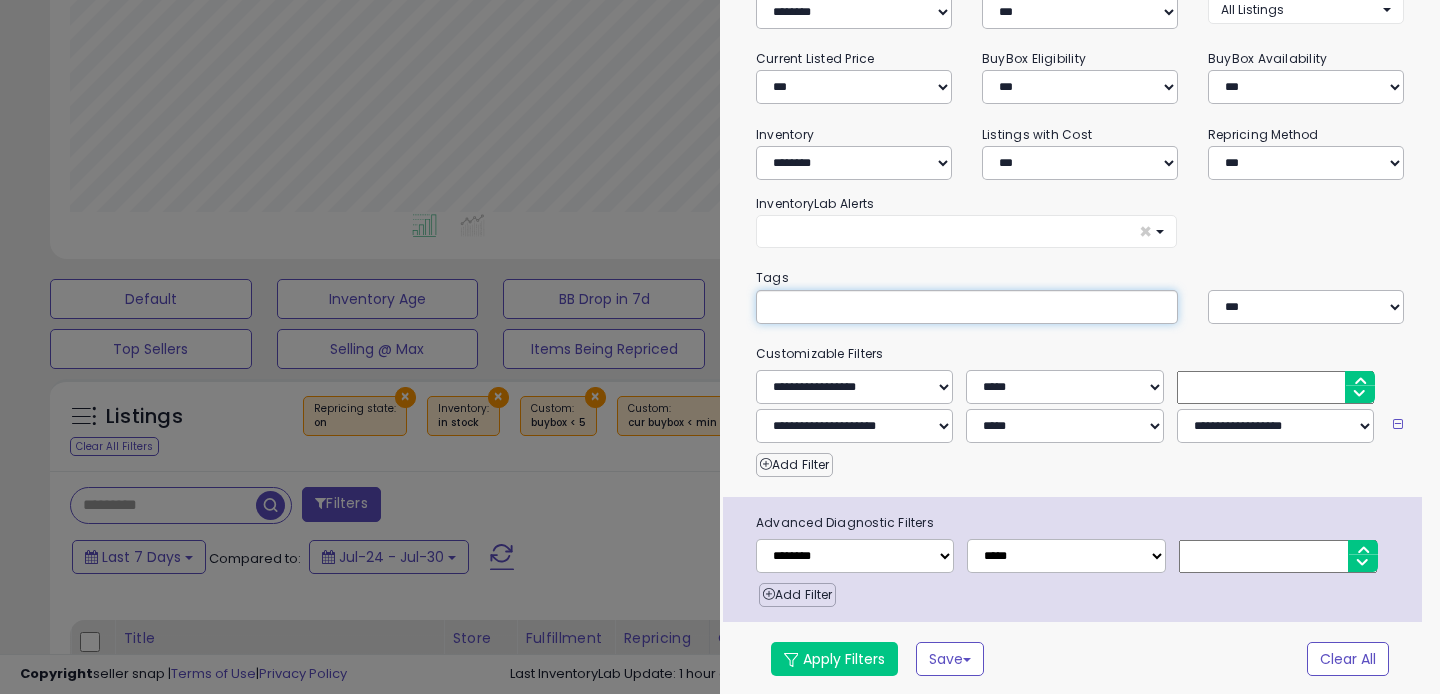 click at bounding box center (919, 306) 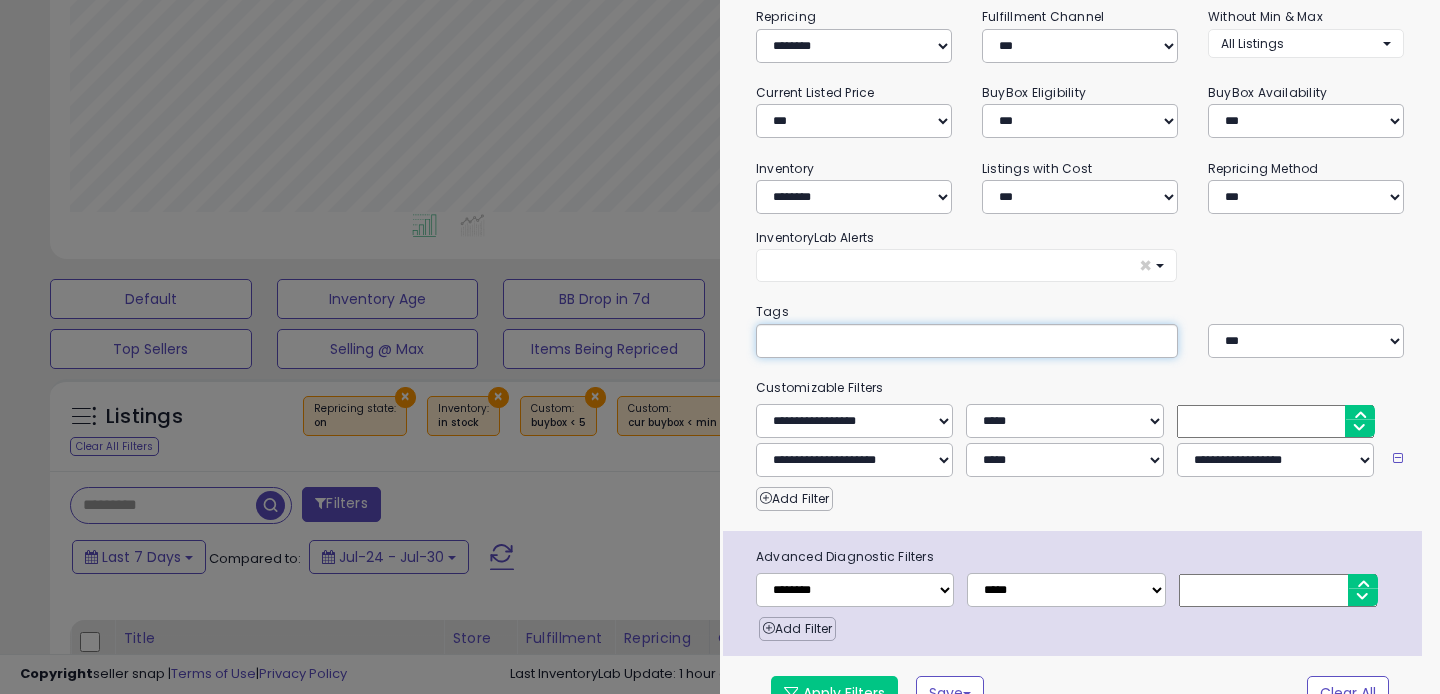 scroll, scrollTop: 257, scrollLeft: 0, axis: vertical 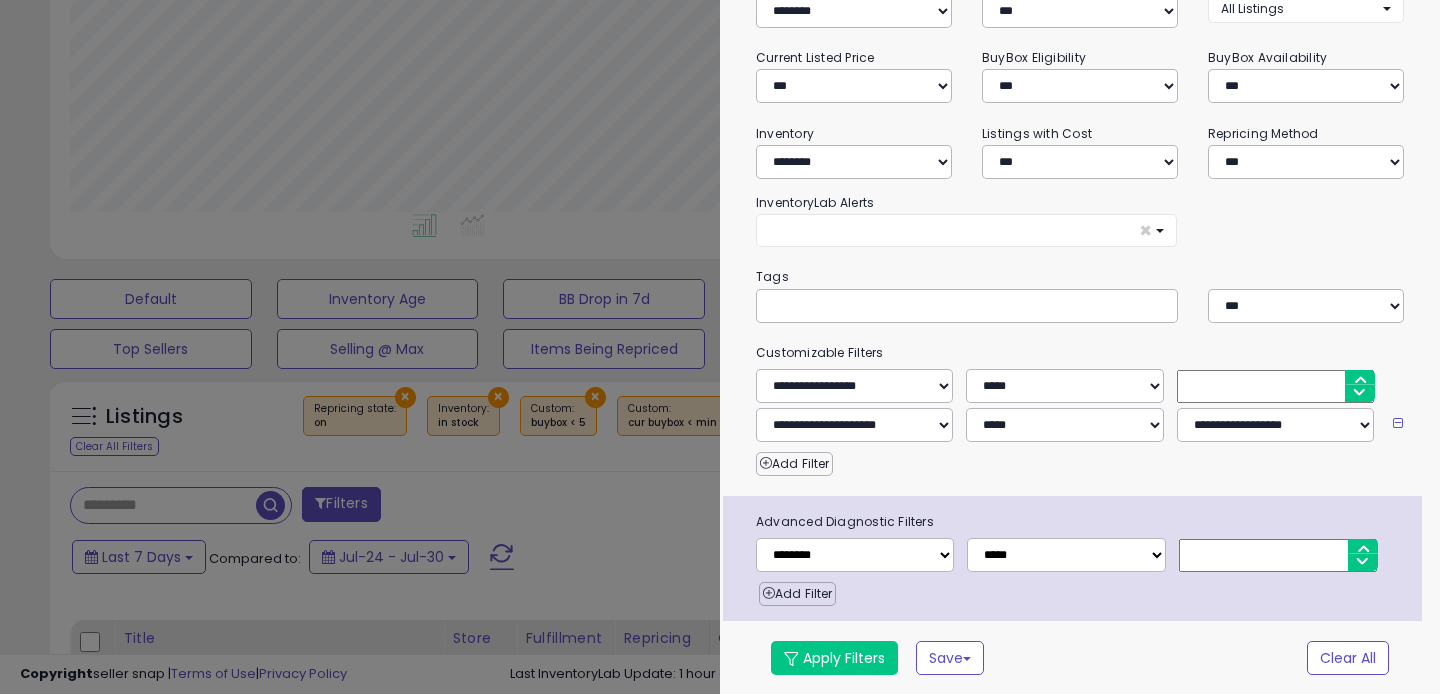 click at bounding box center [720, 347] 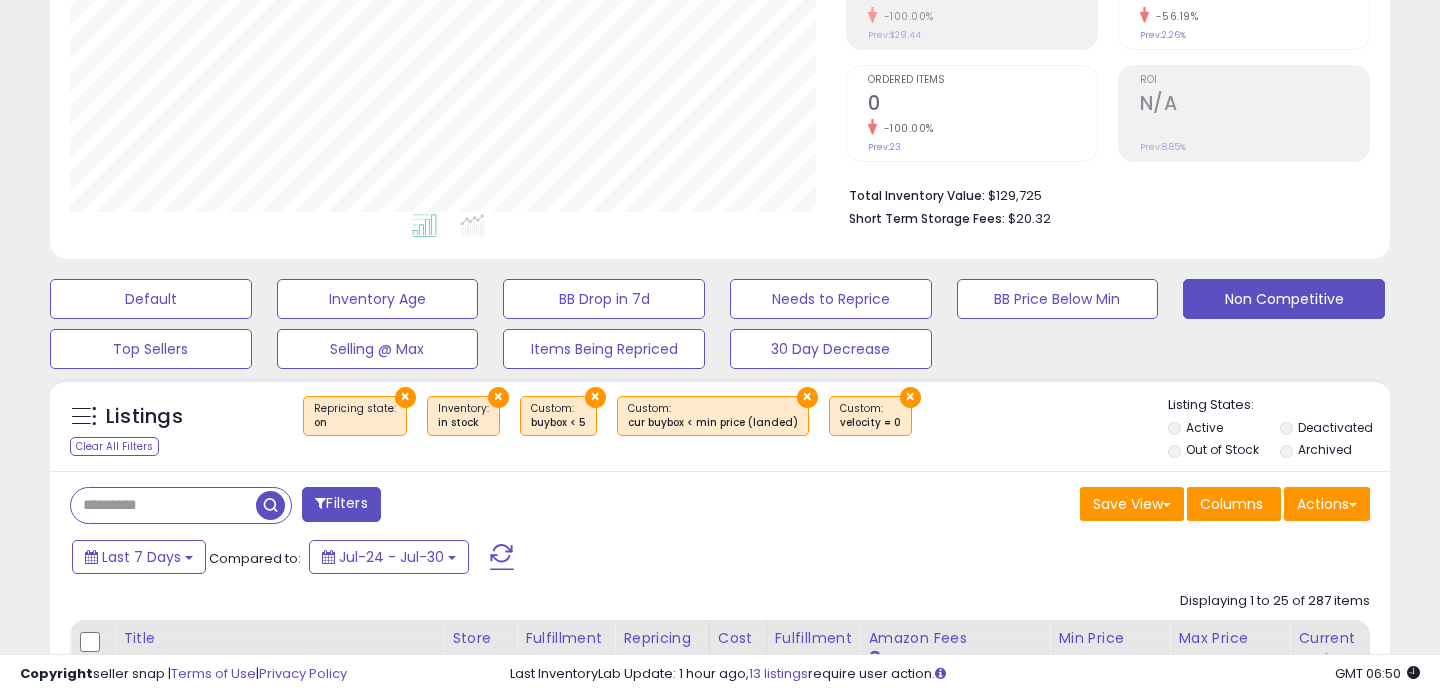 scroll, scrollTop: 999590, scrollLeft: 999224, axis: both 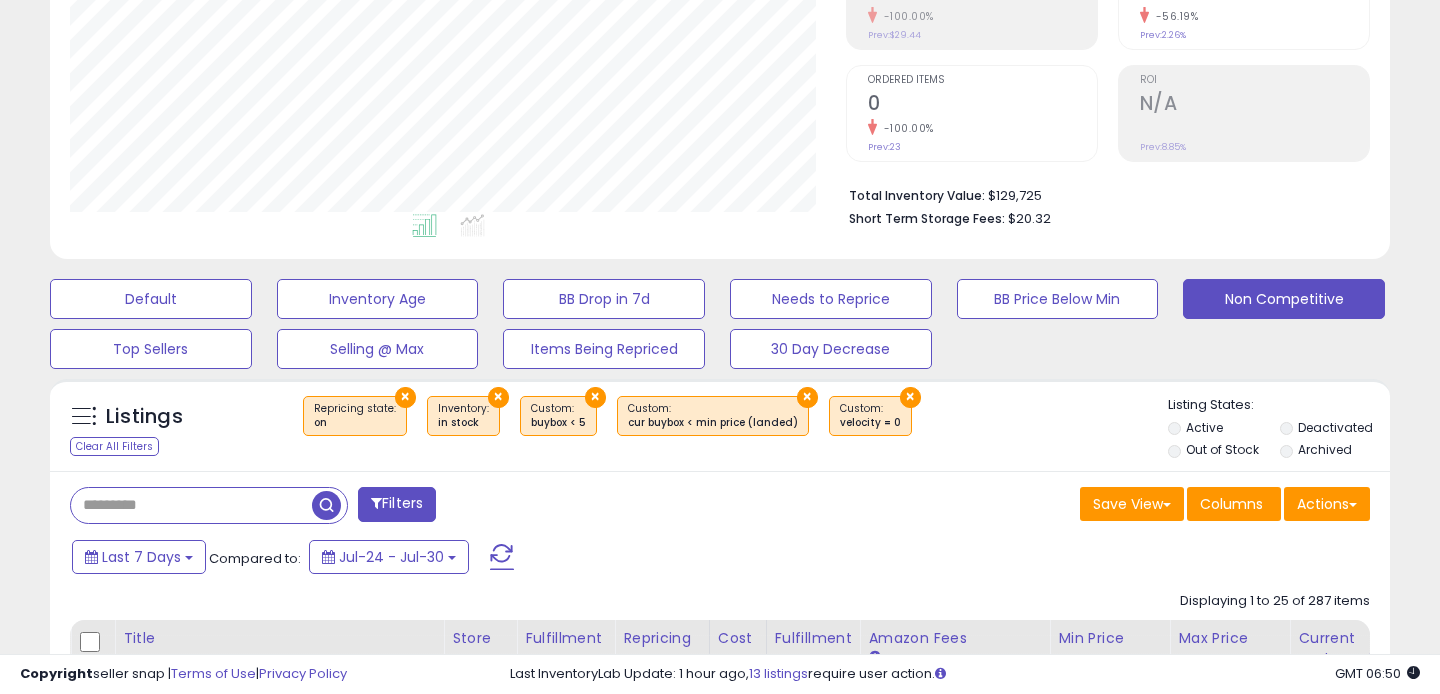 click at bounding box center [191, 505] 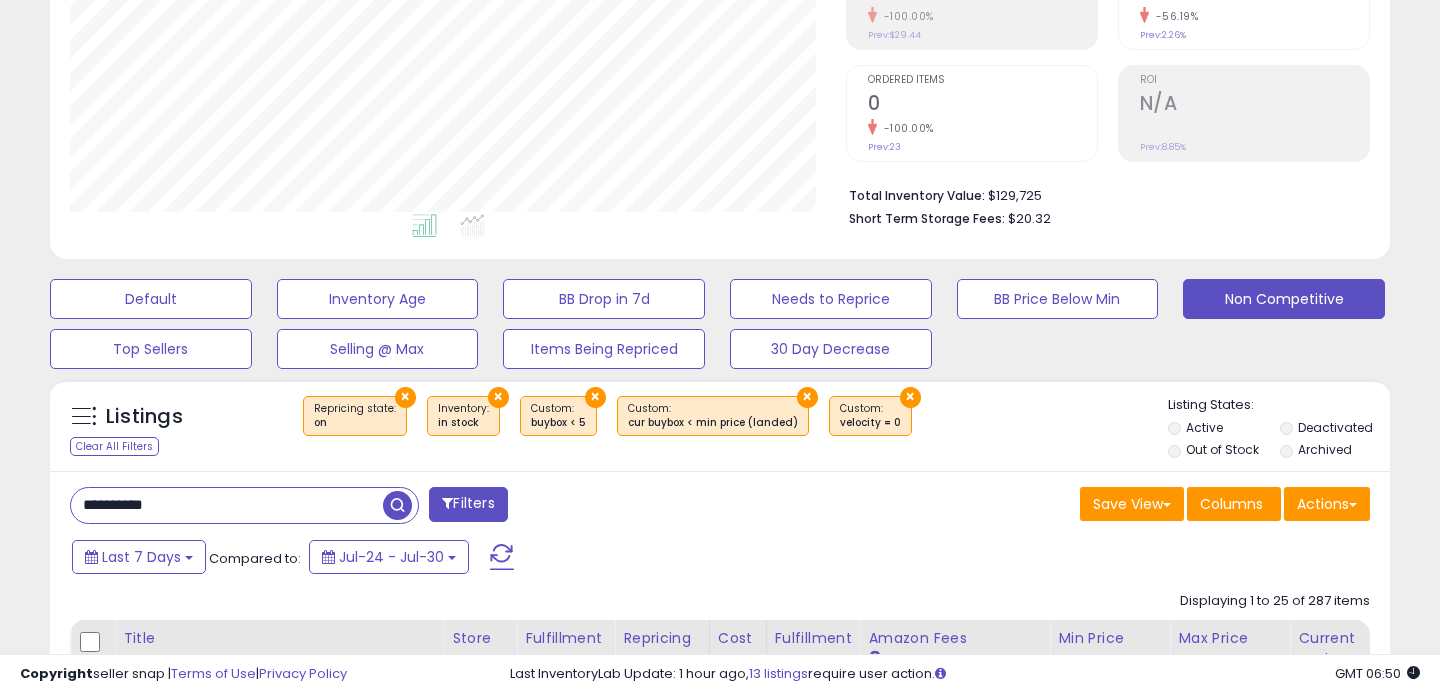 type on "**********" 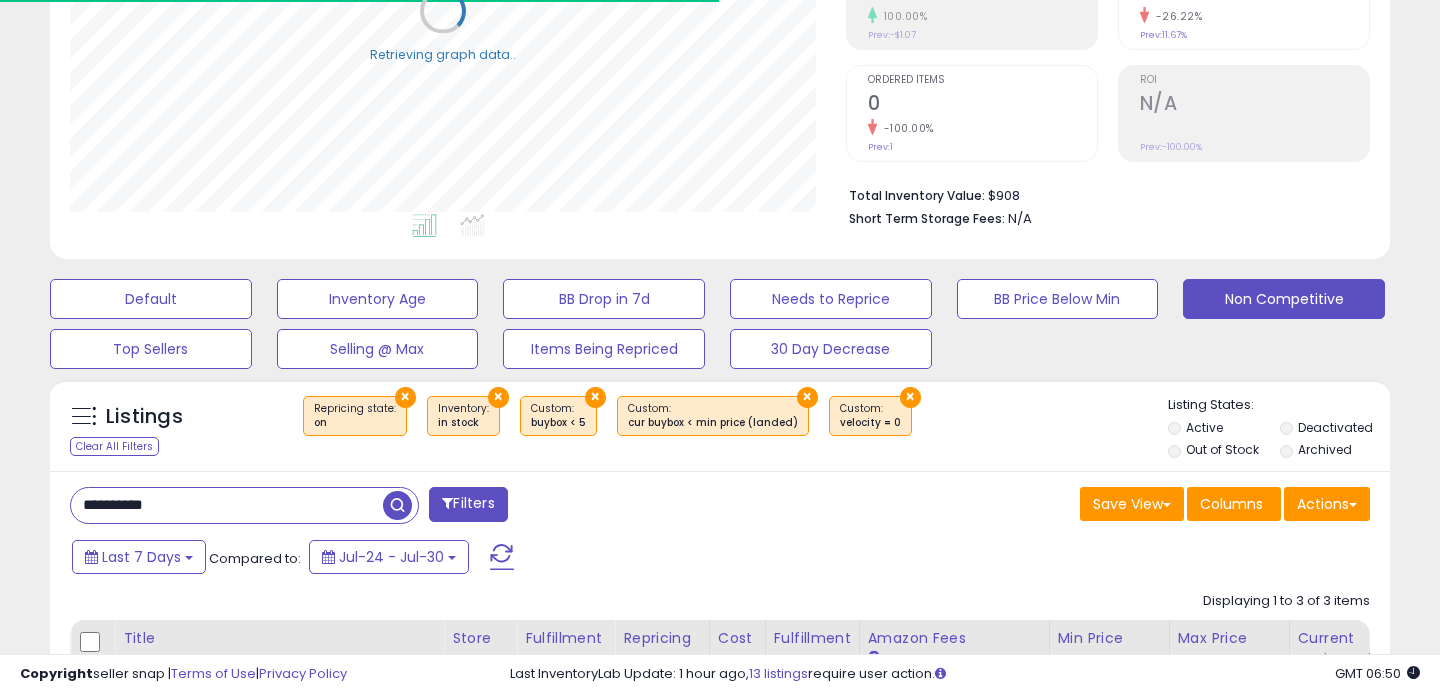 click at bounding box center (397, 505) 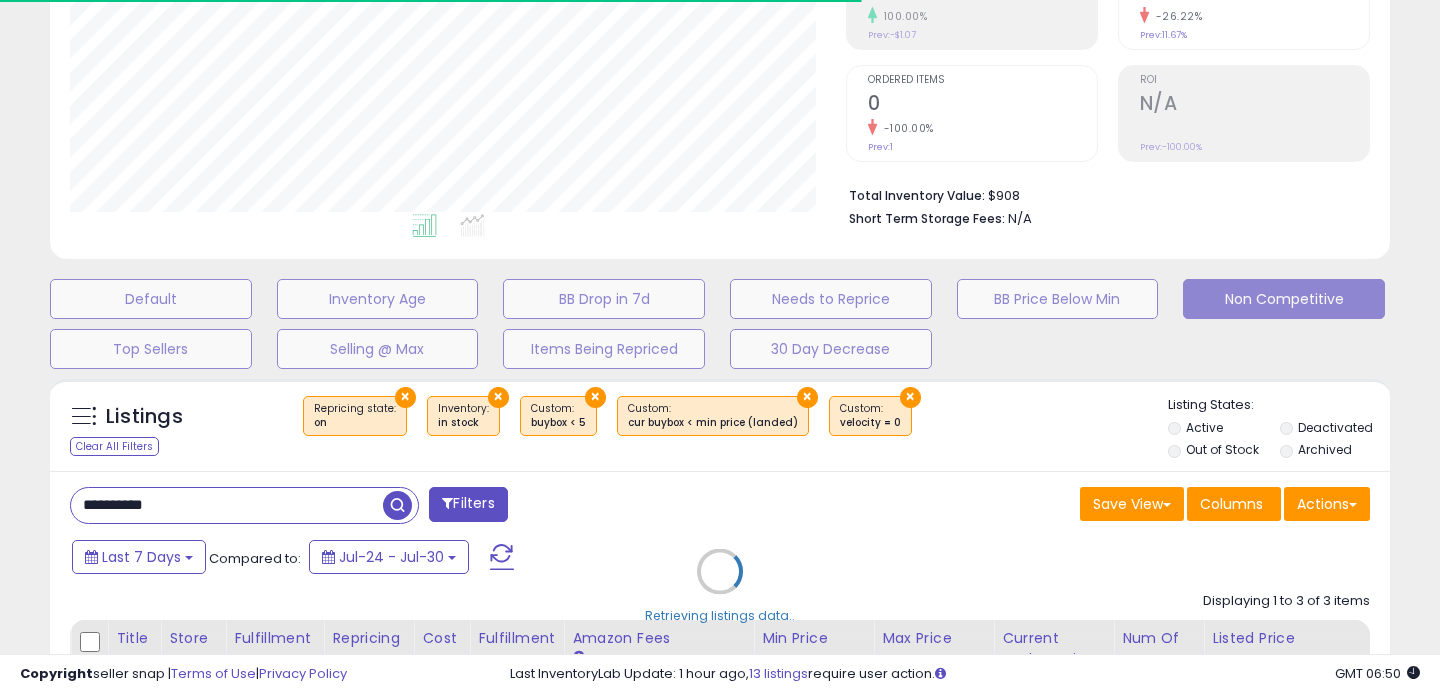 scroll, scrollTop: 999590, scrollLeft: 999224, axis: both 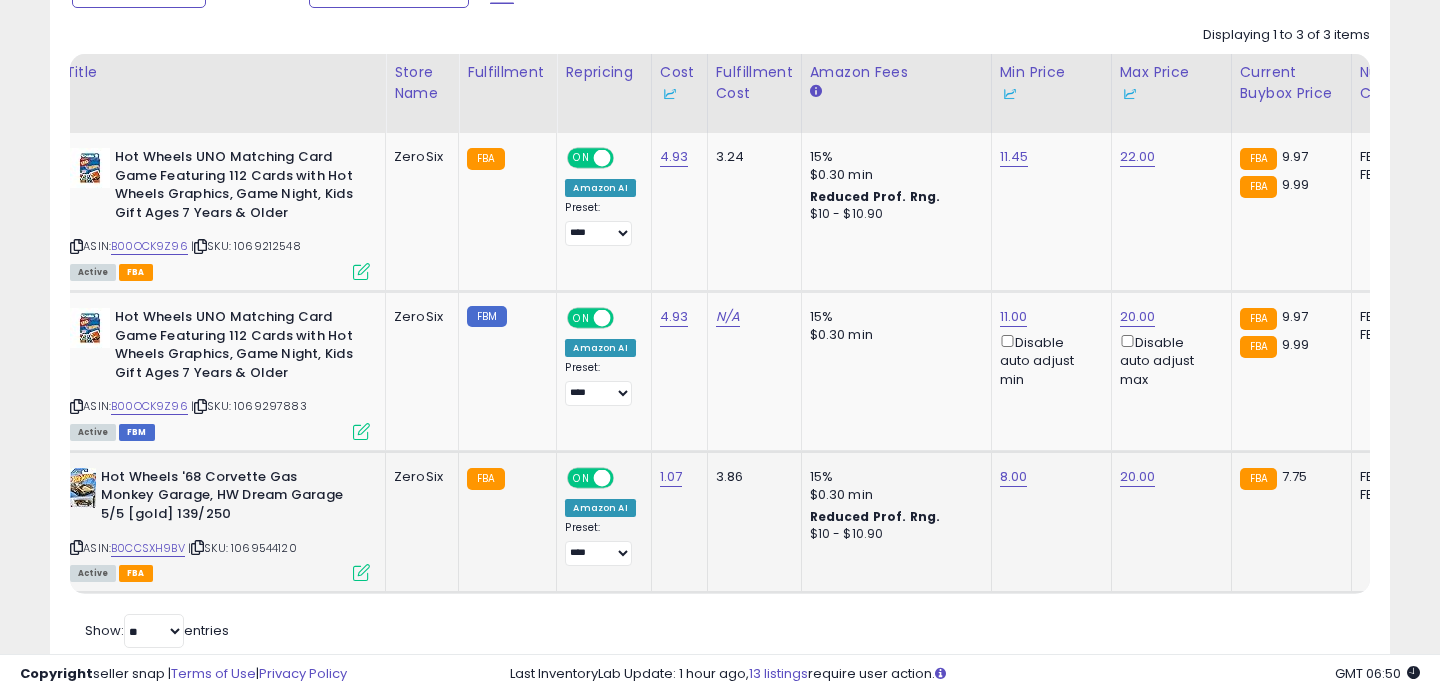 type 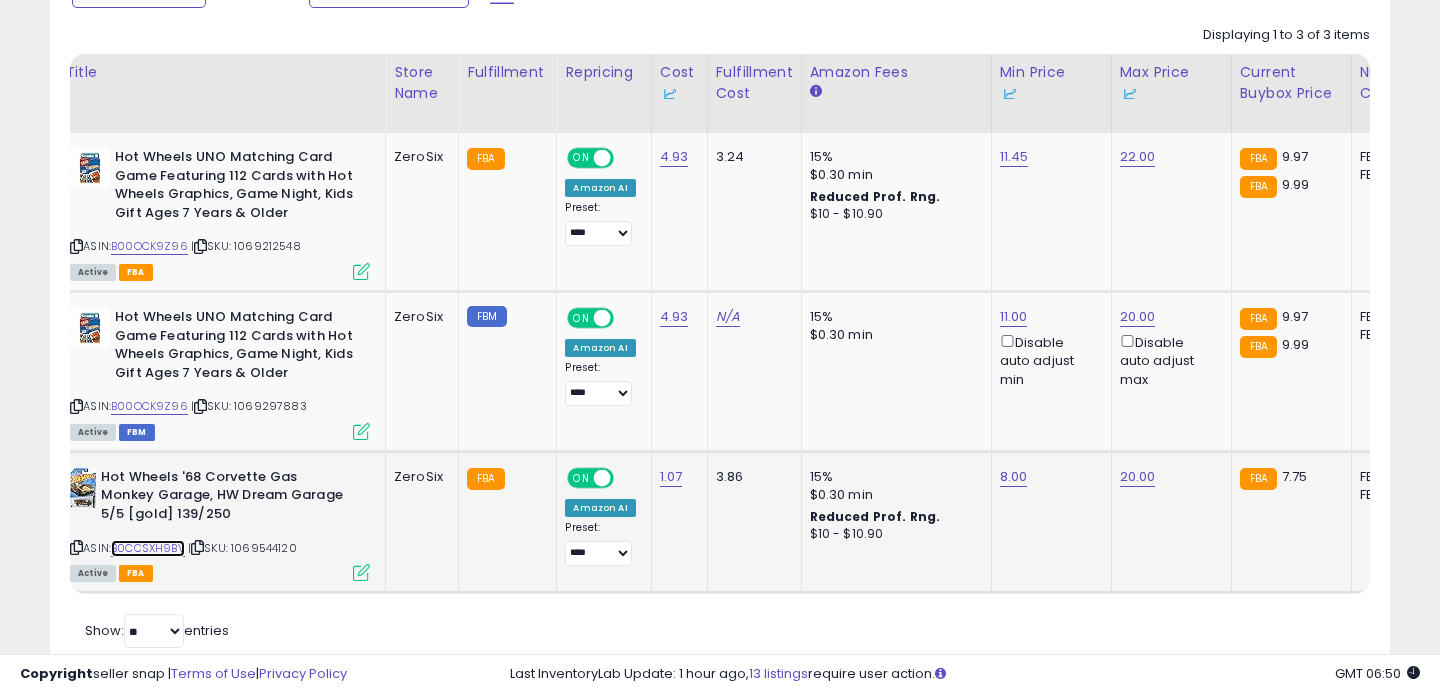 click on "B0CCSXH9BV" at bounding box center [148, 548] 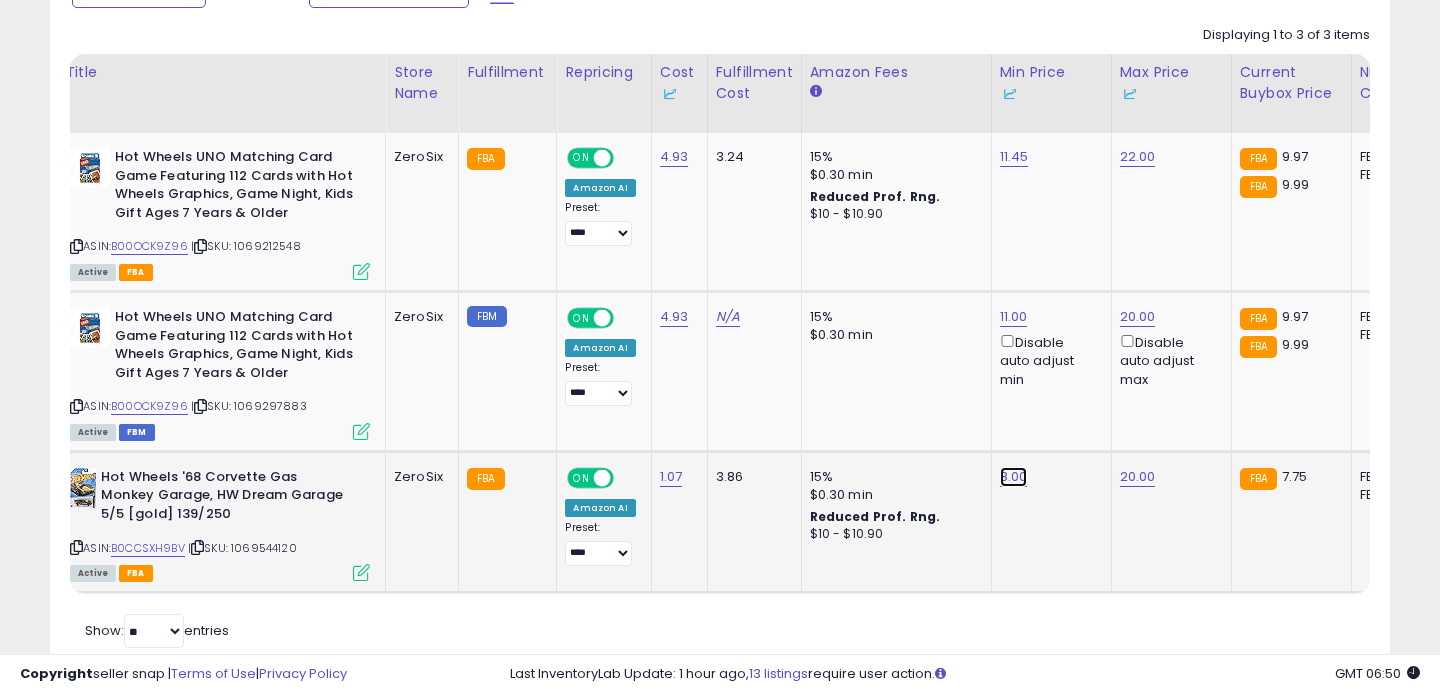 click on "8.00" at bounding box center (1014, 157) 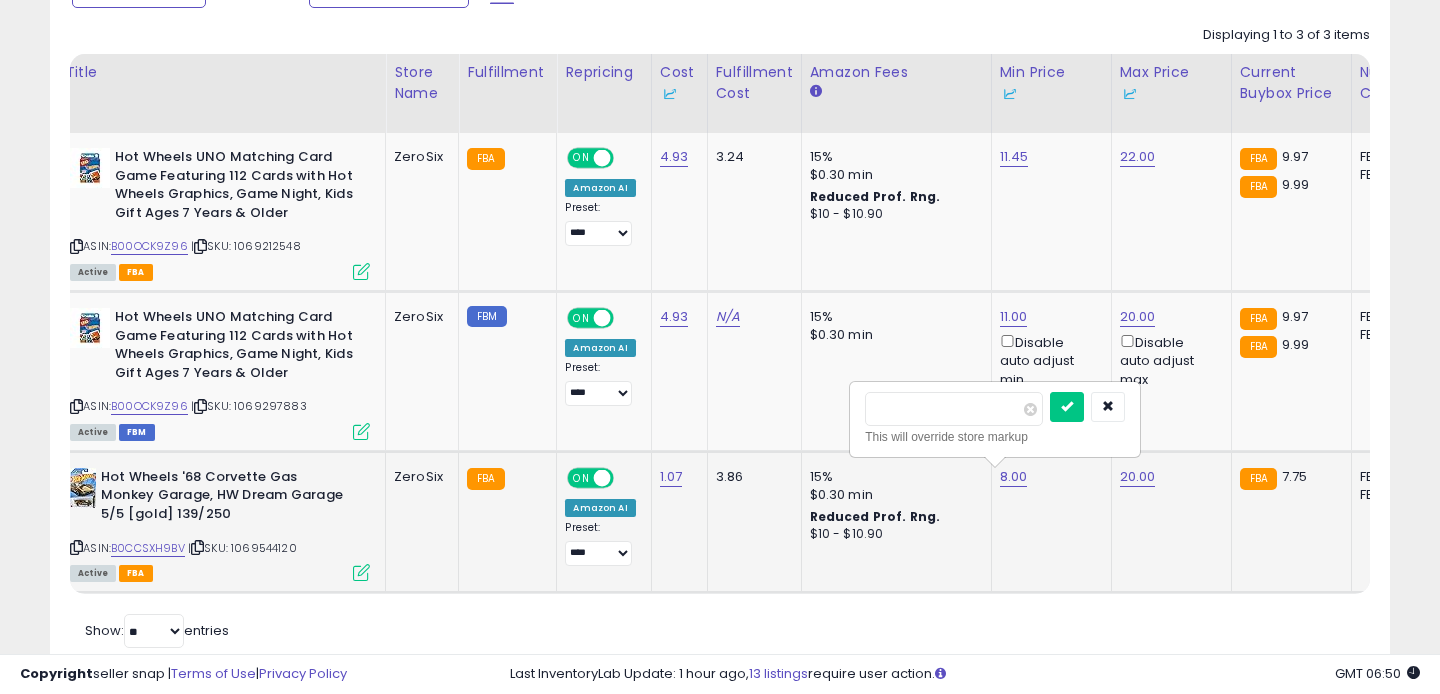 click on "****" at bounding box center [995, 409] 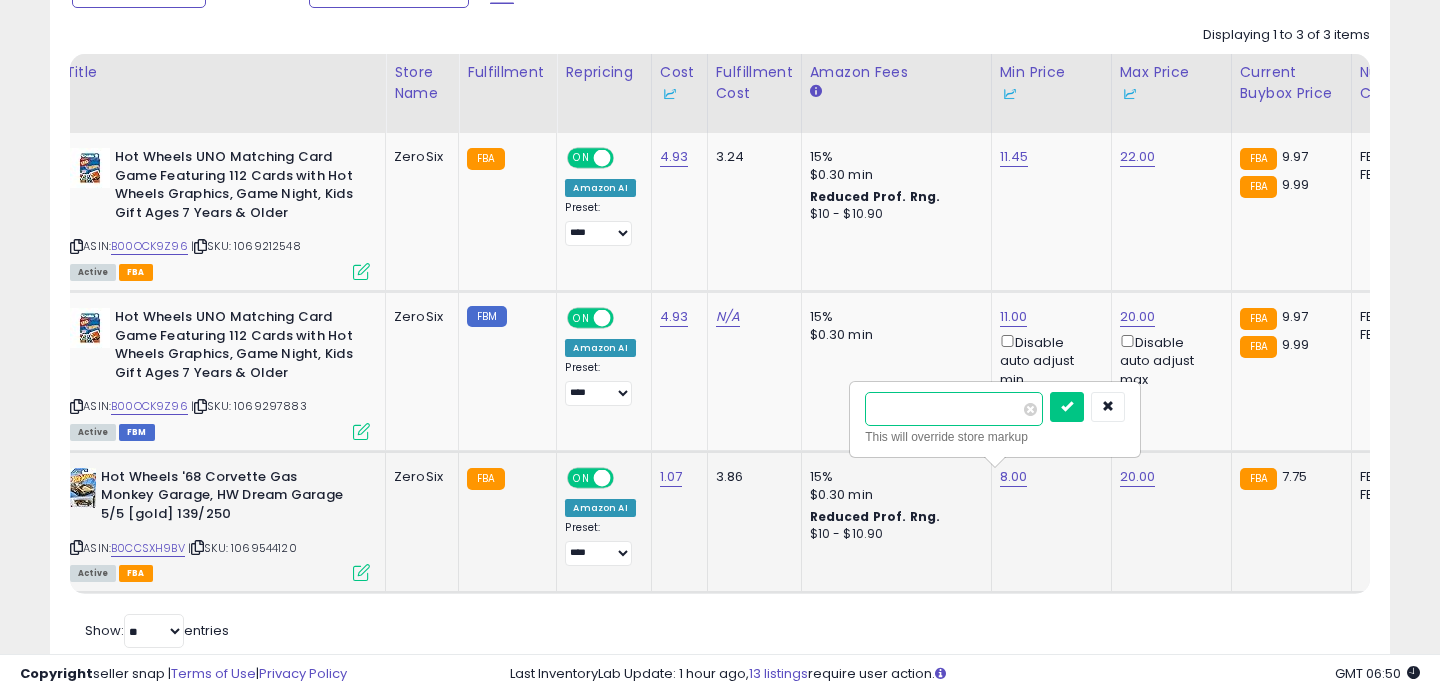click on "****" at bounding box center [954, 409] 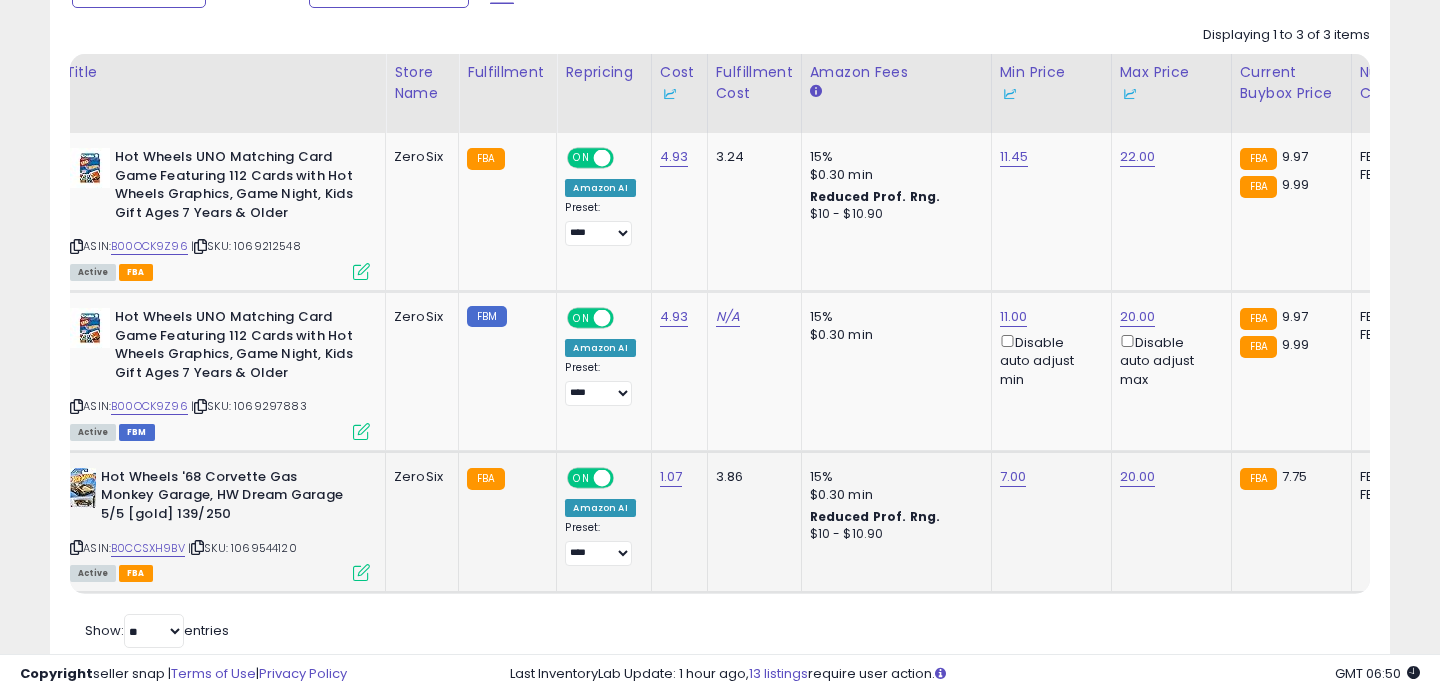 scroll, scrollTop: 920, scrollLeft: 0, axis: vertical 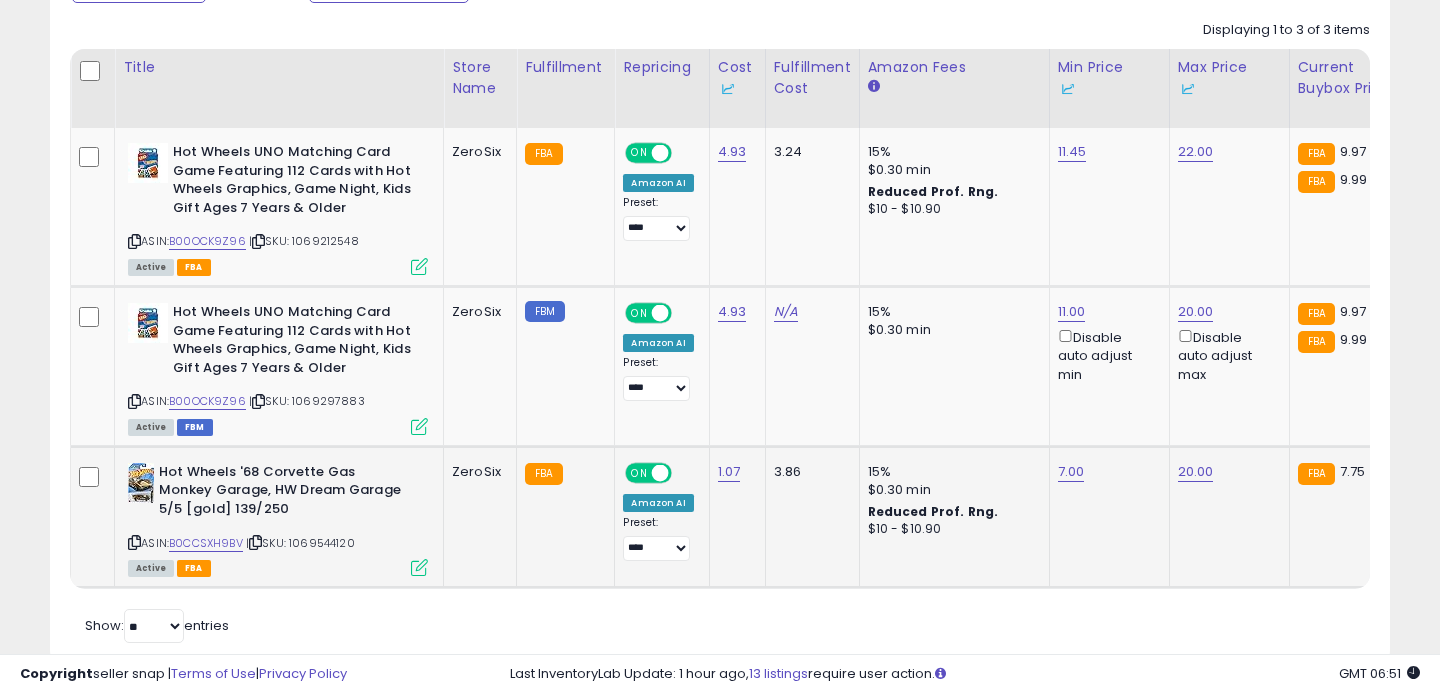 click at bounding box center (134, 542) 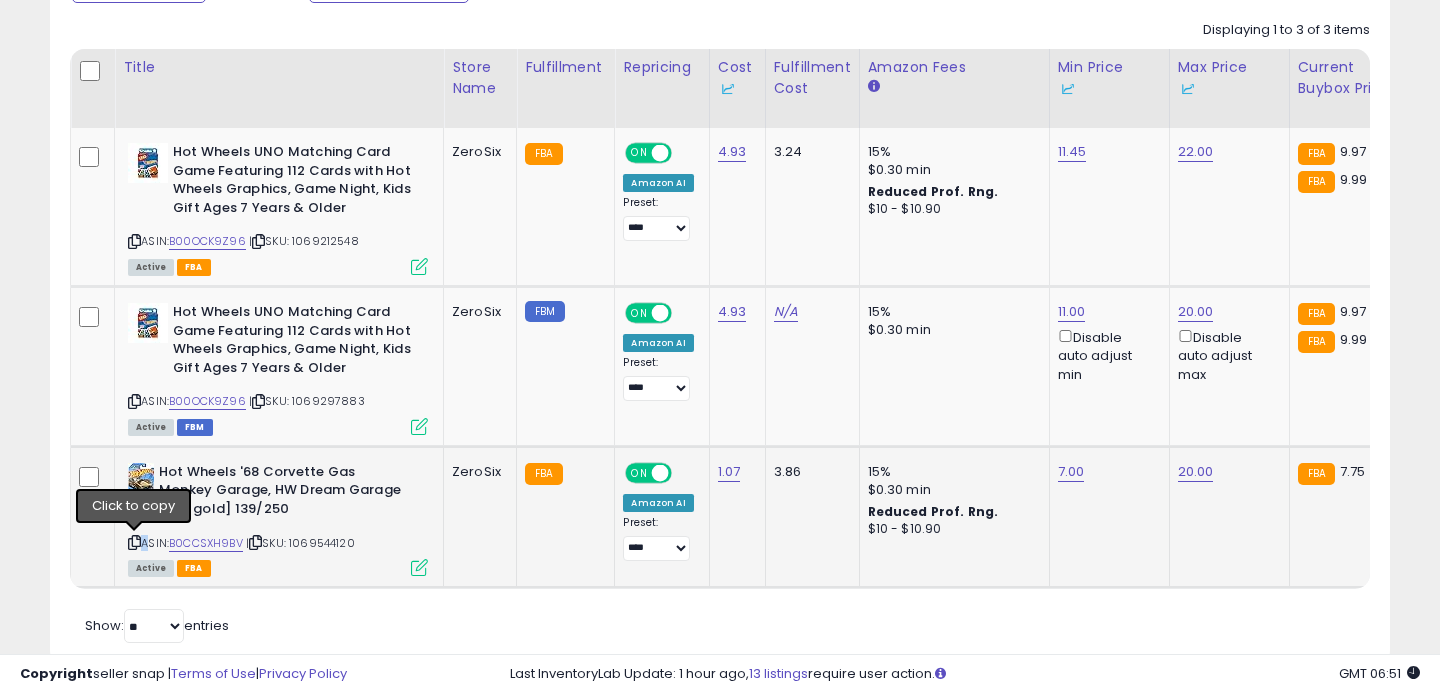 click at bounding box center (134, 542) 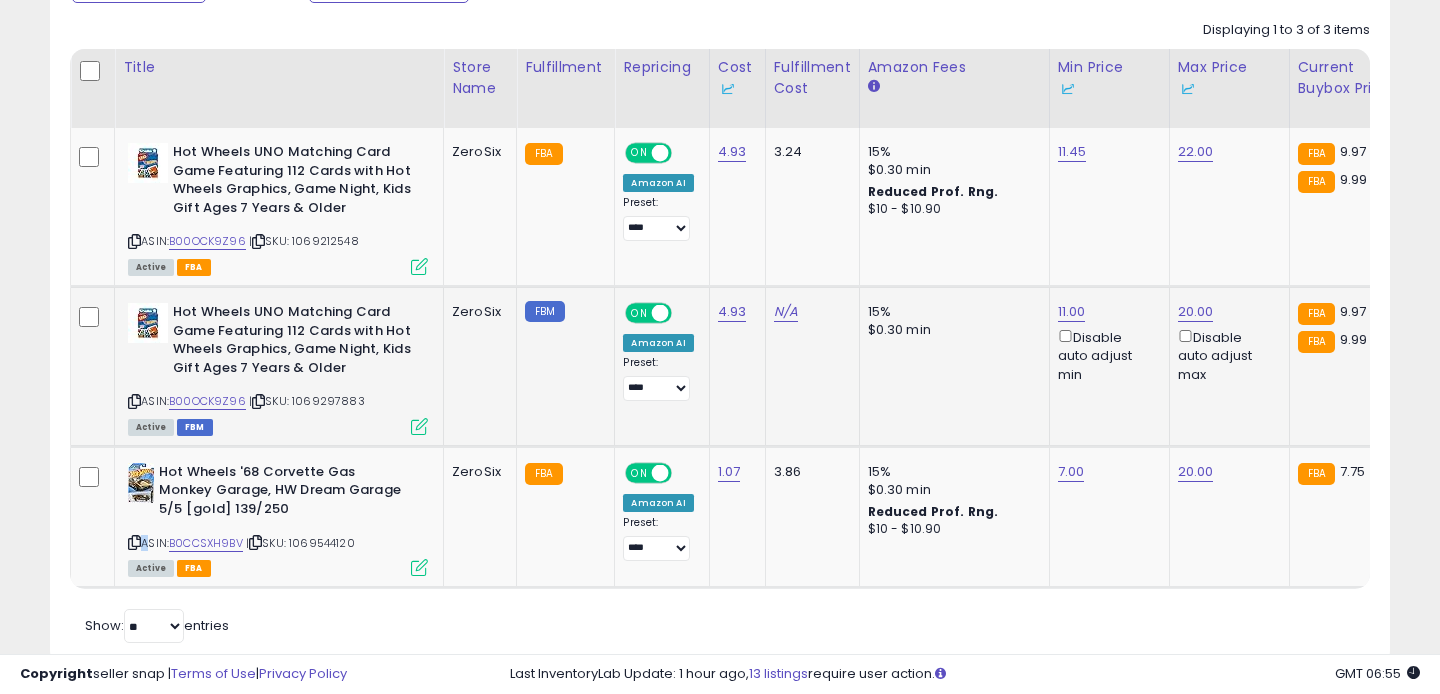 scroll, scrollTop: 0, scrollLeft: 0, axis: both 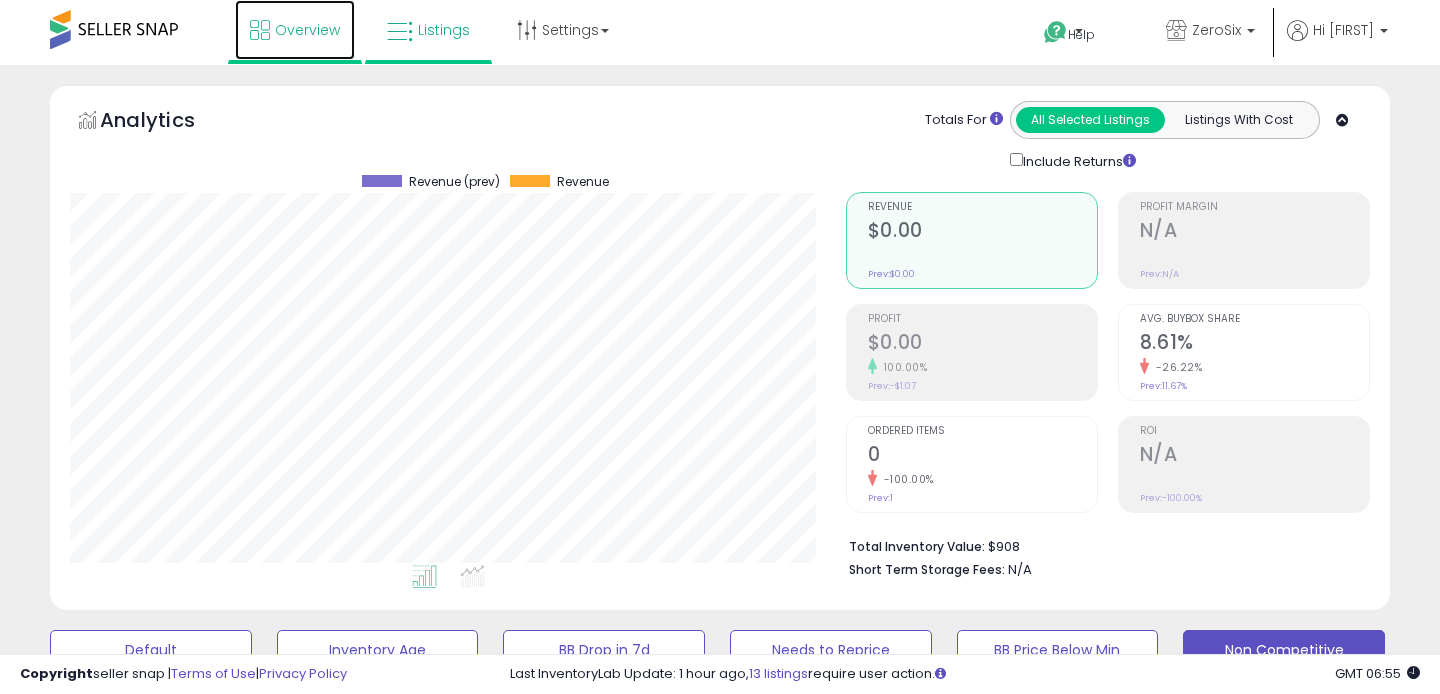 click on "Overview" at bounding box center [307, 30] 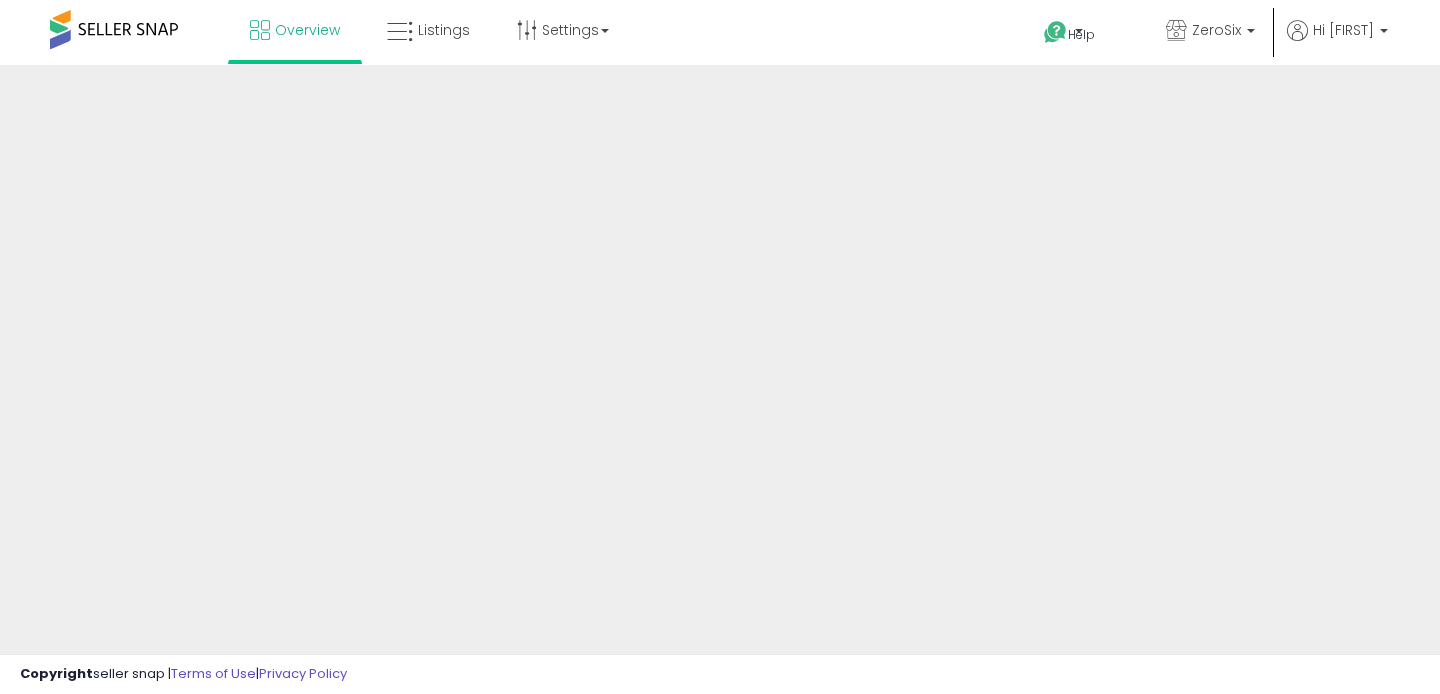 scroll, scrollTop: 0, scrollLeft: 0, axis: both 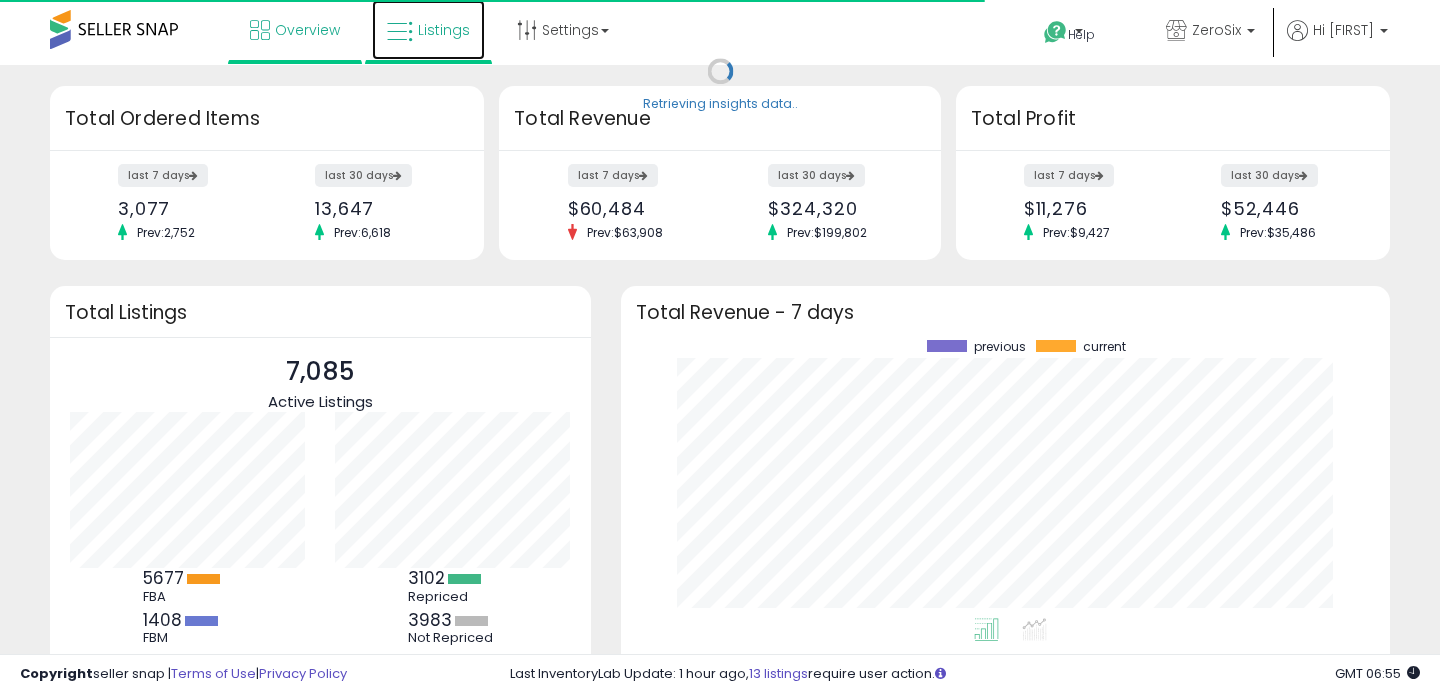 click on "Listings" at bounding box center [444, 30] 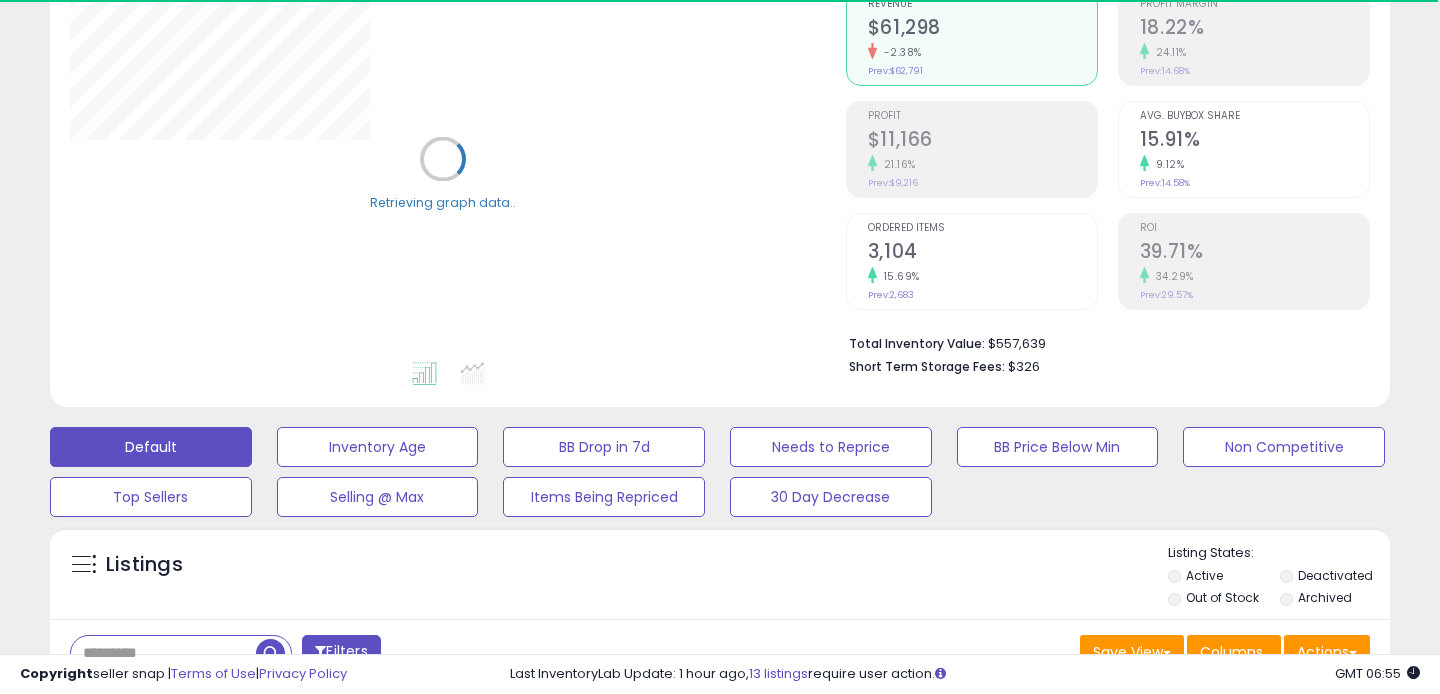 scroll, scrollTop: 378, scrollLeft: 0, axis: vertical 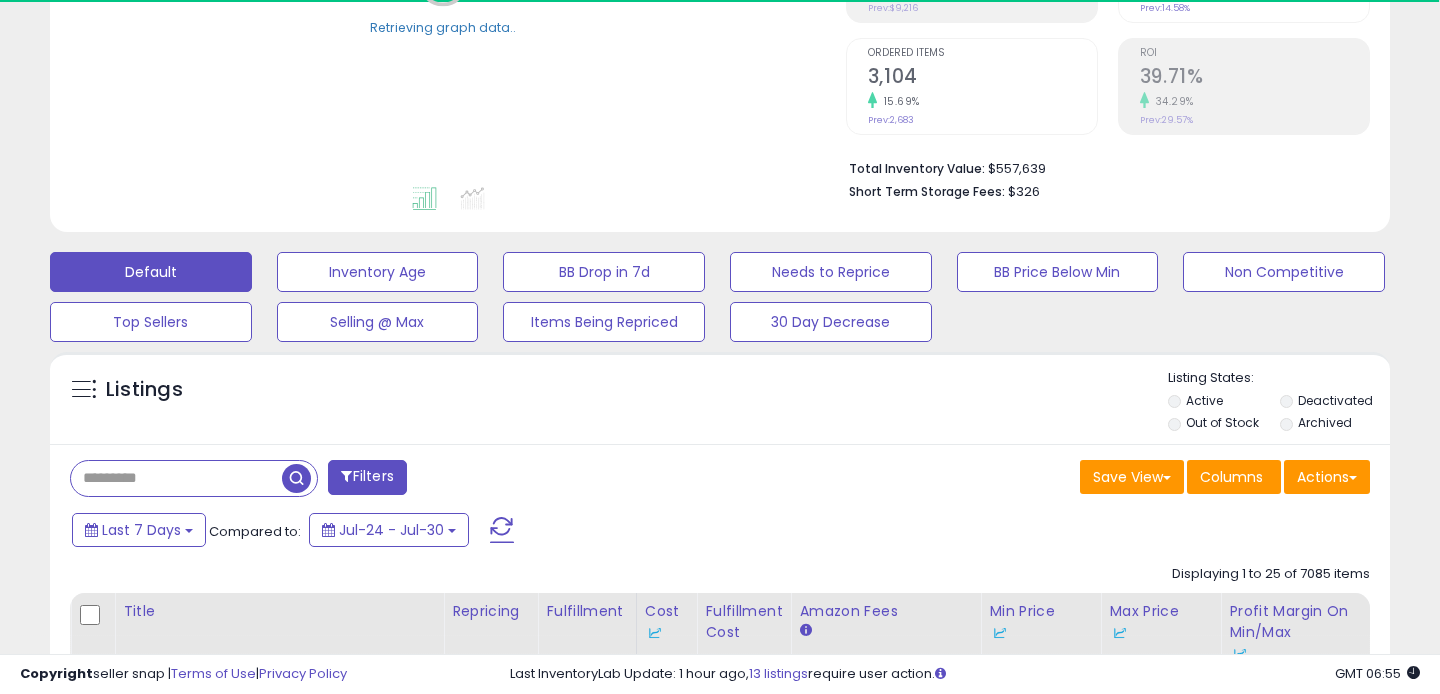click at bounding box center (176, 478) 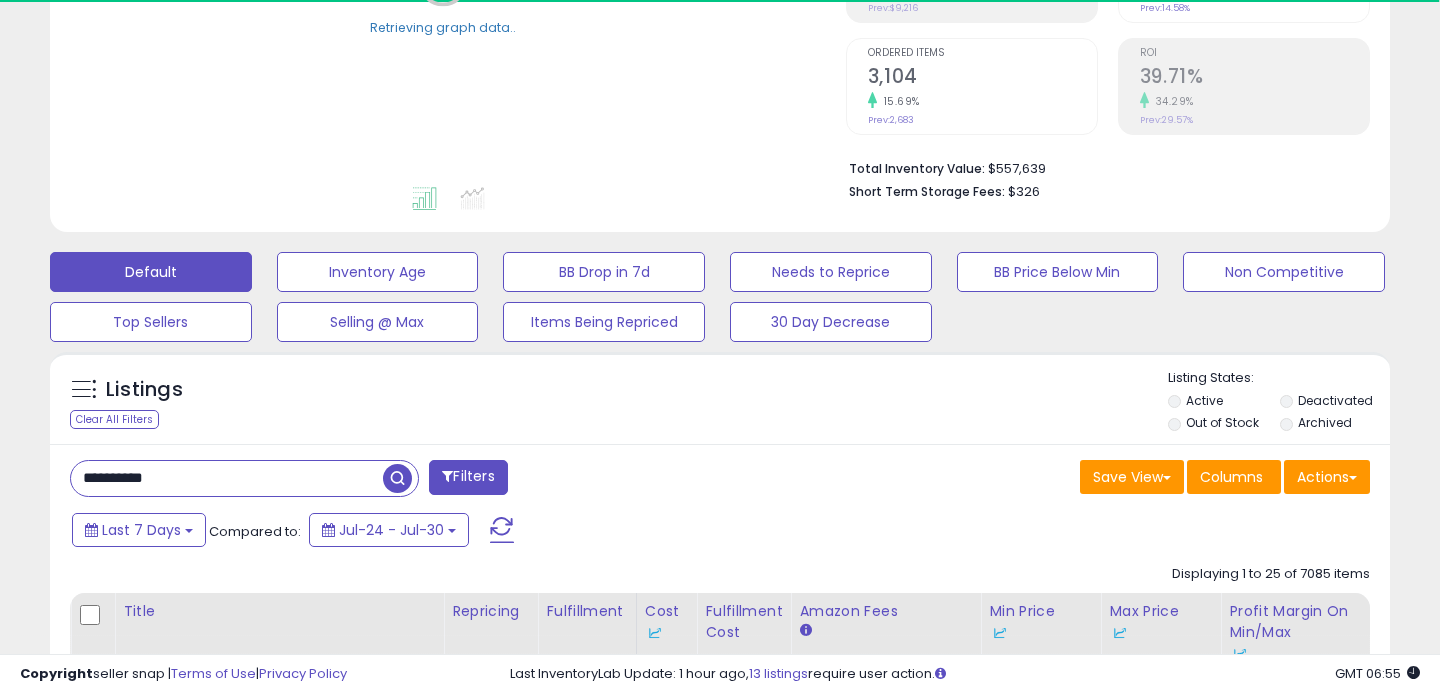 type on "**********" 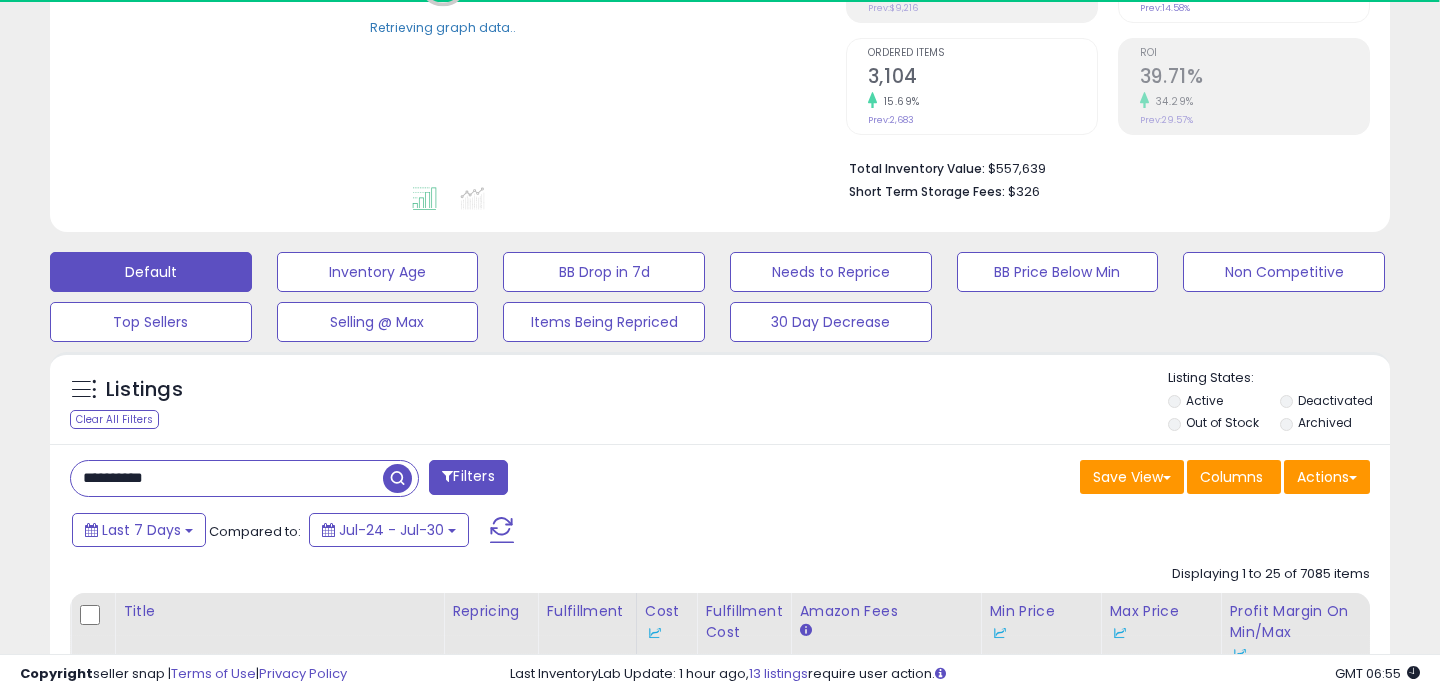 click on "Retrieving listings data.." at bounding box center (0, 0) 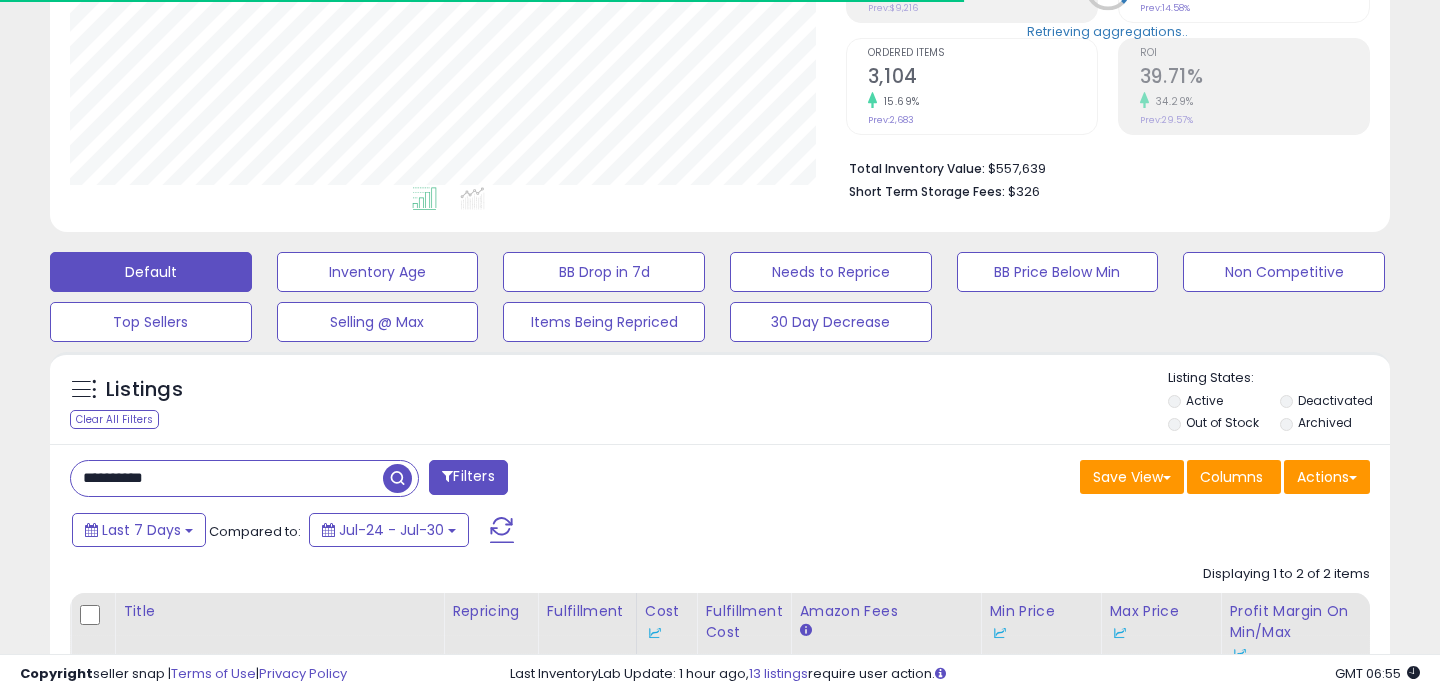 scroll, scrollTop: 999590, scrollLeft: 999224, axis: both 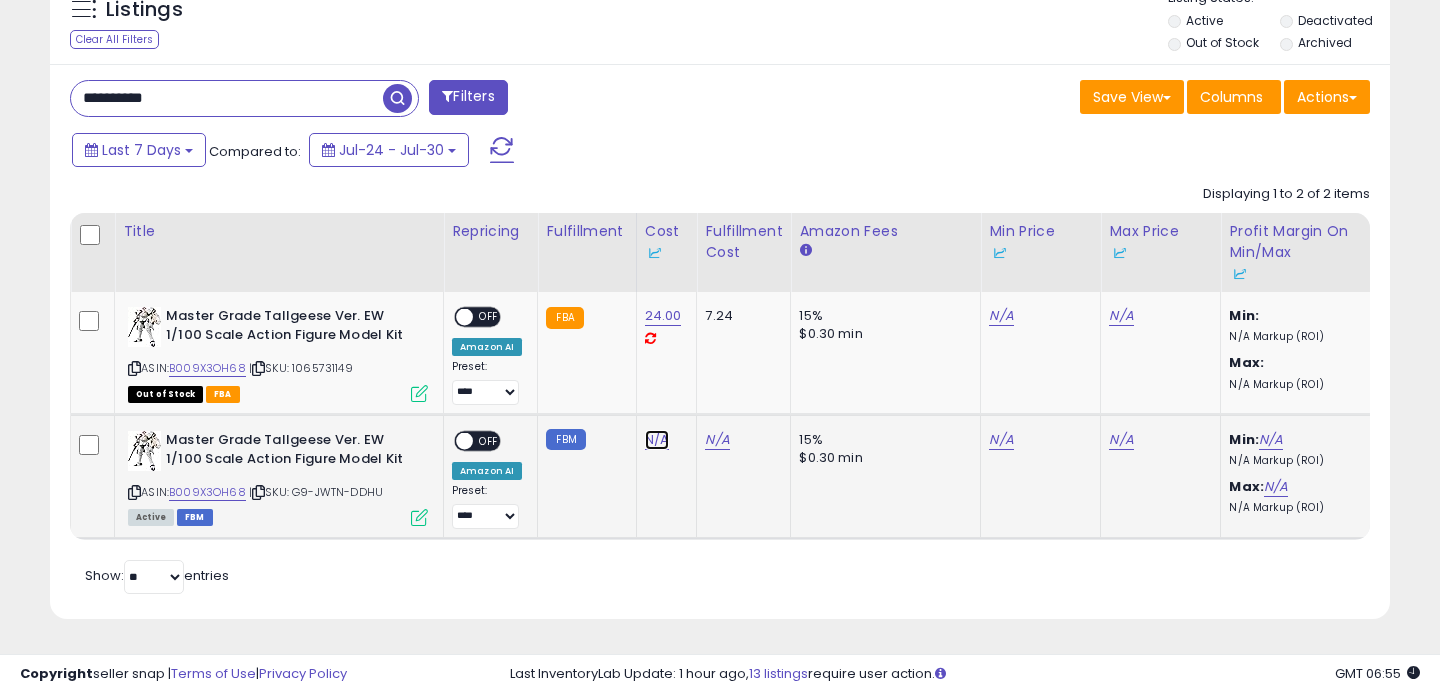 click on "N/A" at bounding box center (657, 440) 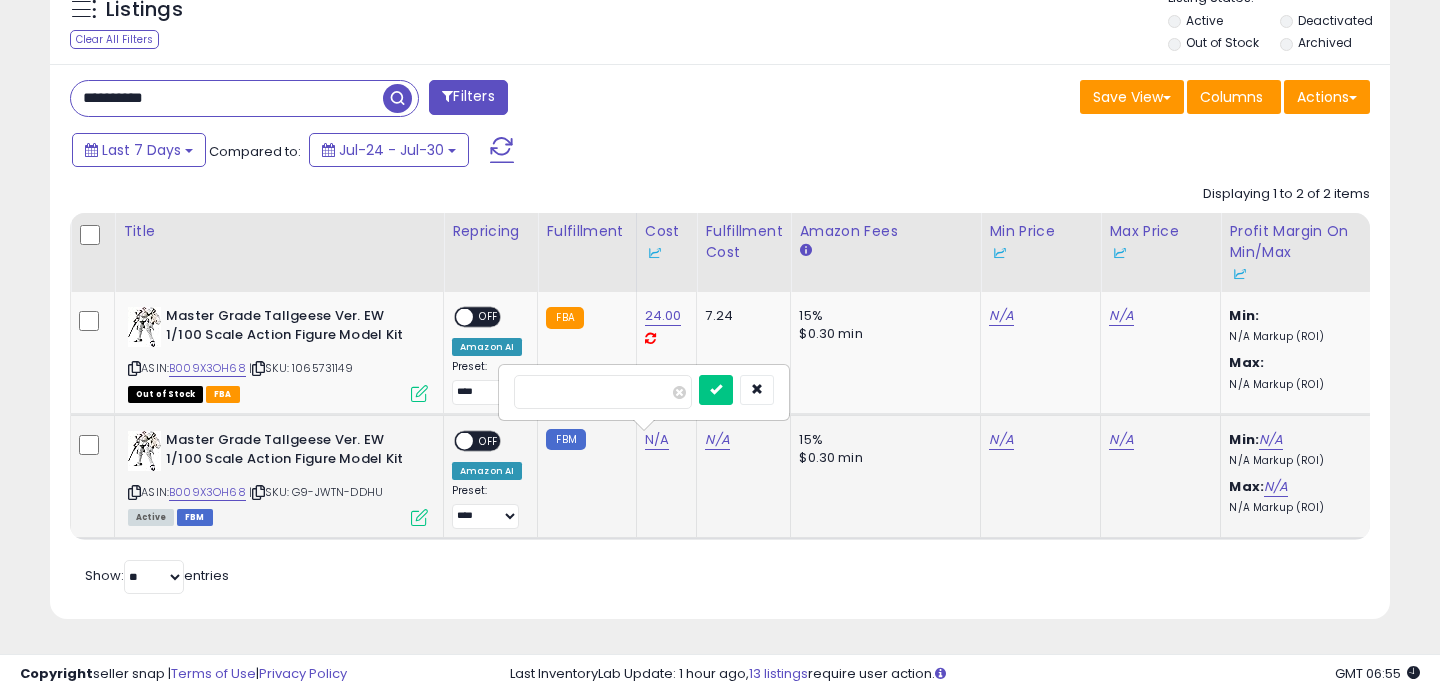 type on "****" 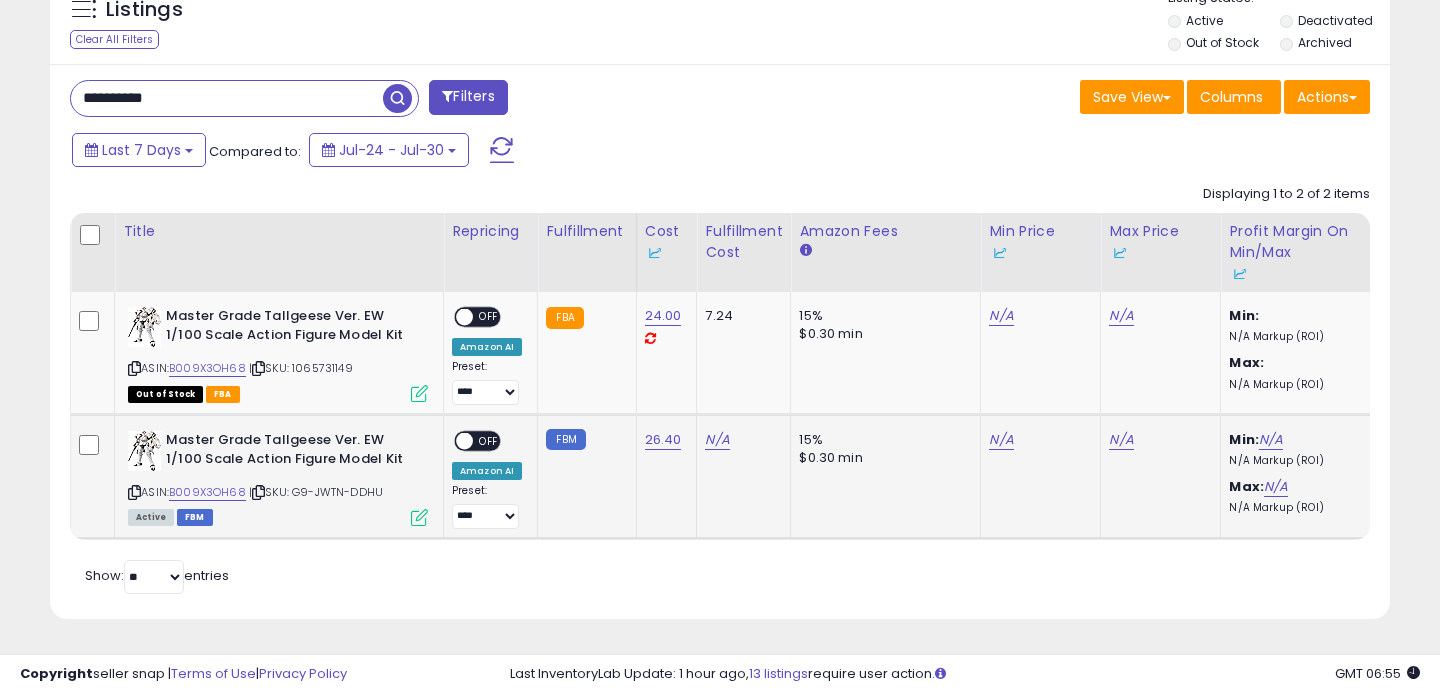 scroll, scrollTop: 0, scrollLeft: 78, axis: horizontal 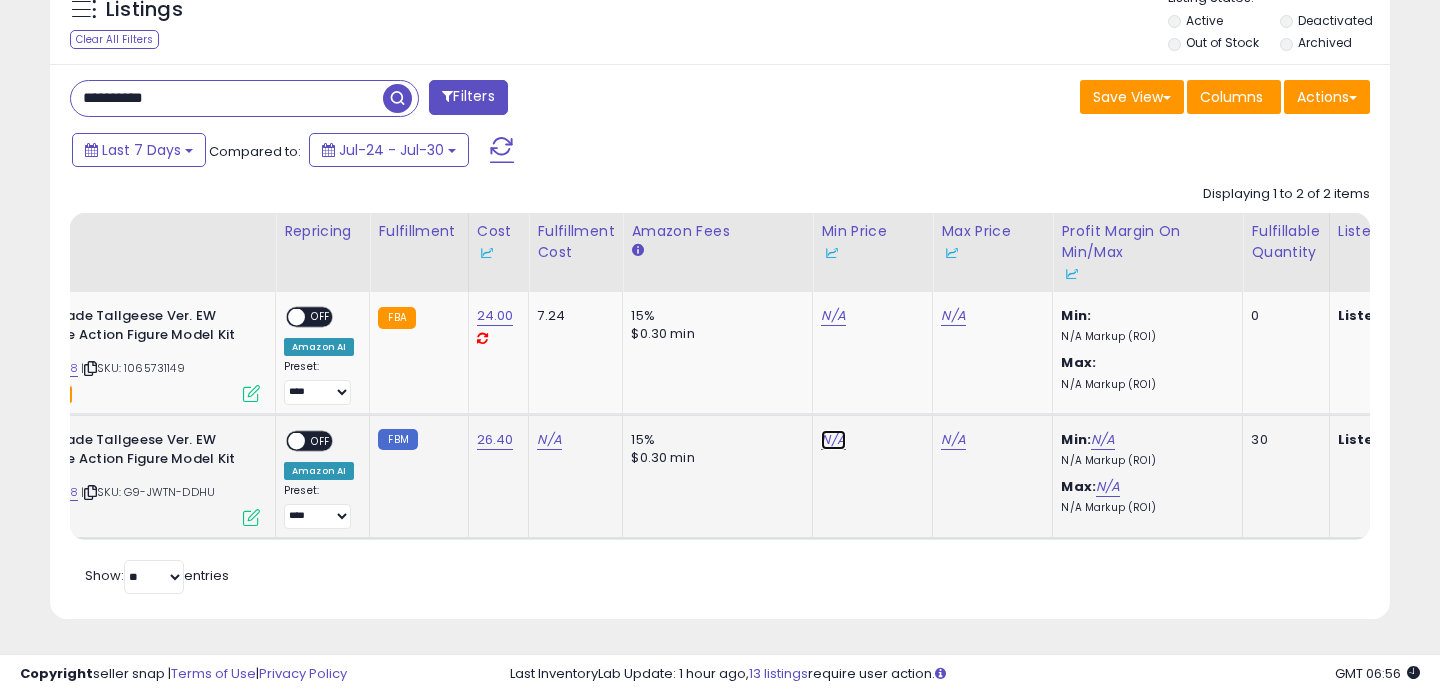 click on "N/A" at bounding box center (833, 316) 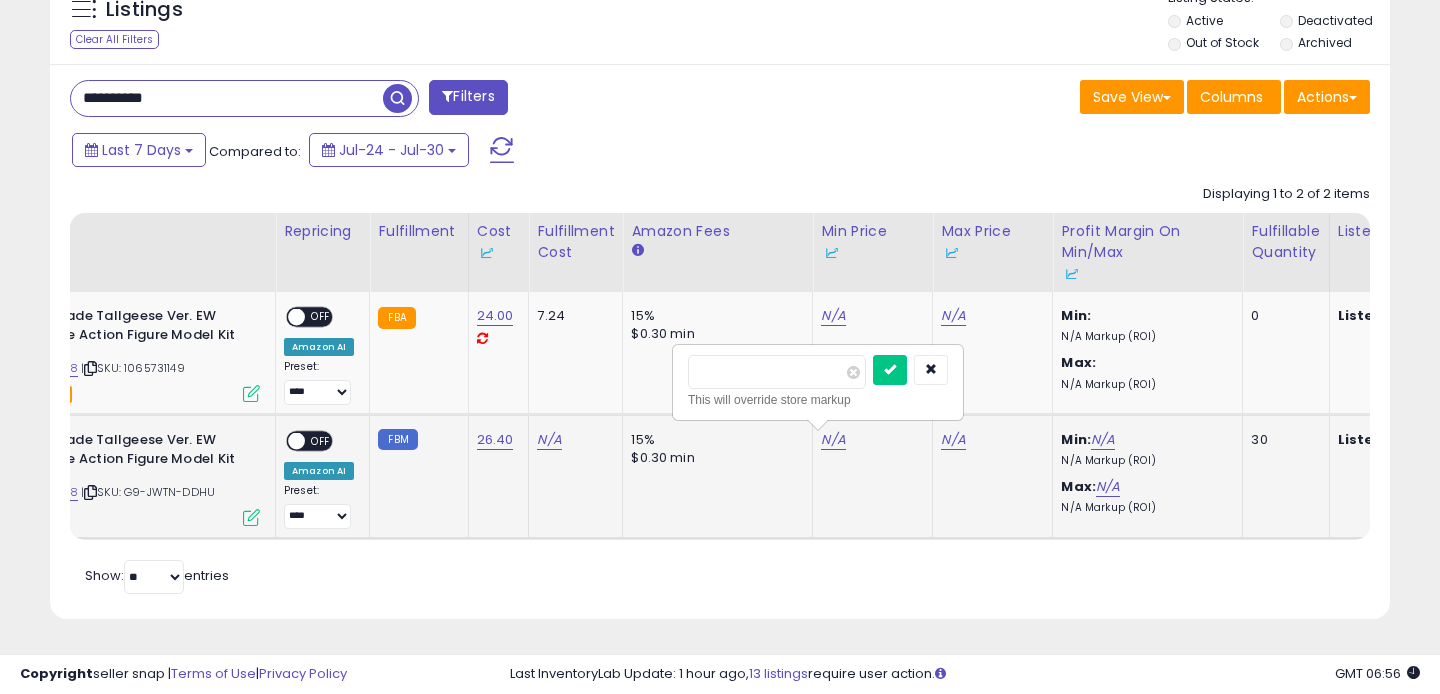 type on "**" 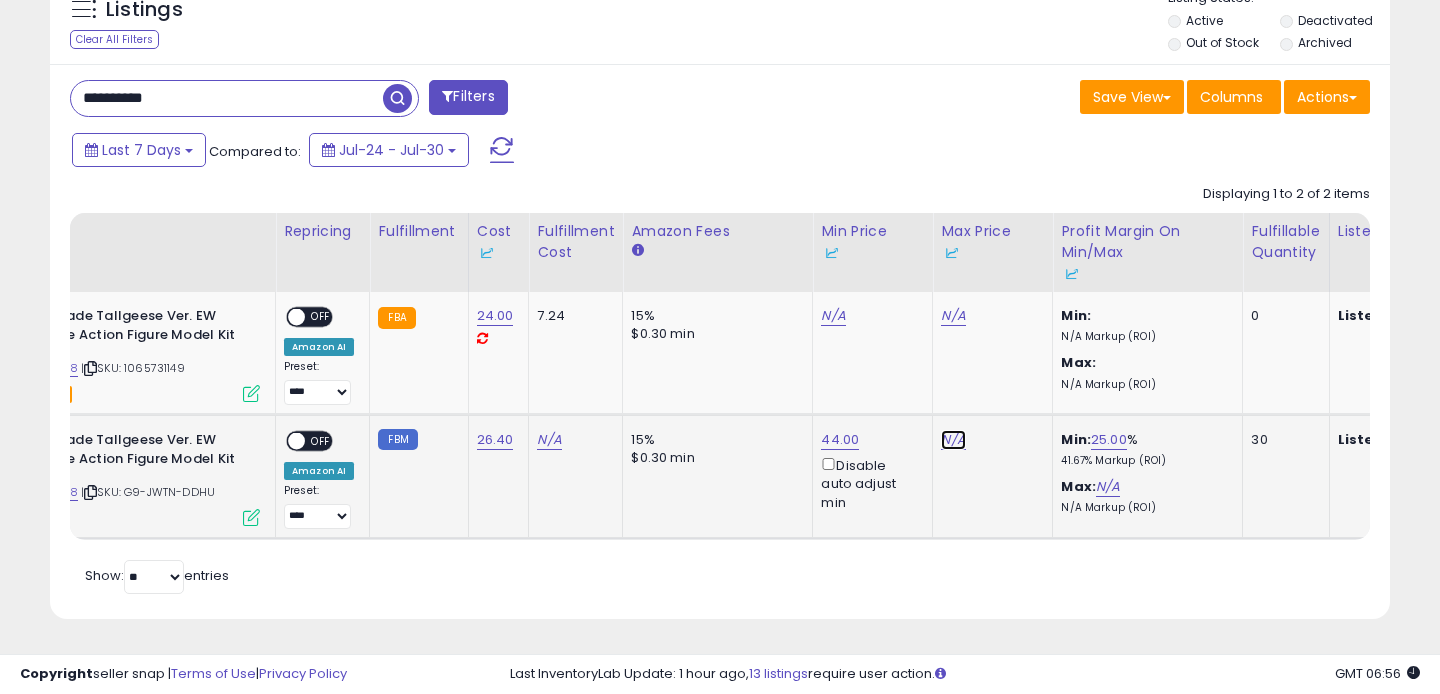 click on "N/A" at bounding box center (953, 316) 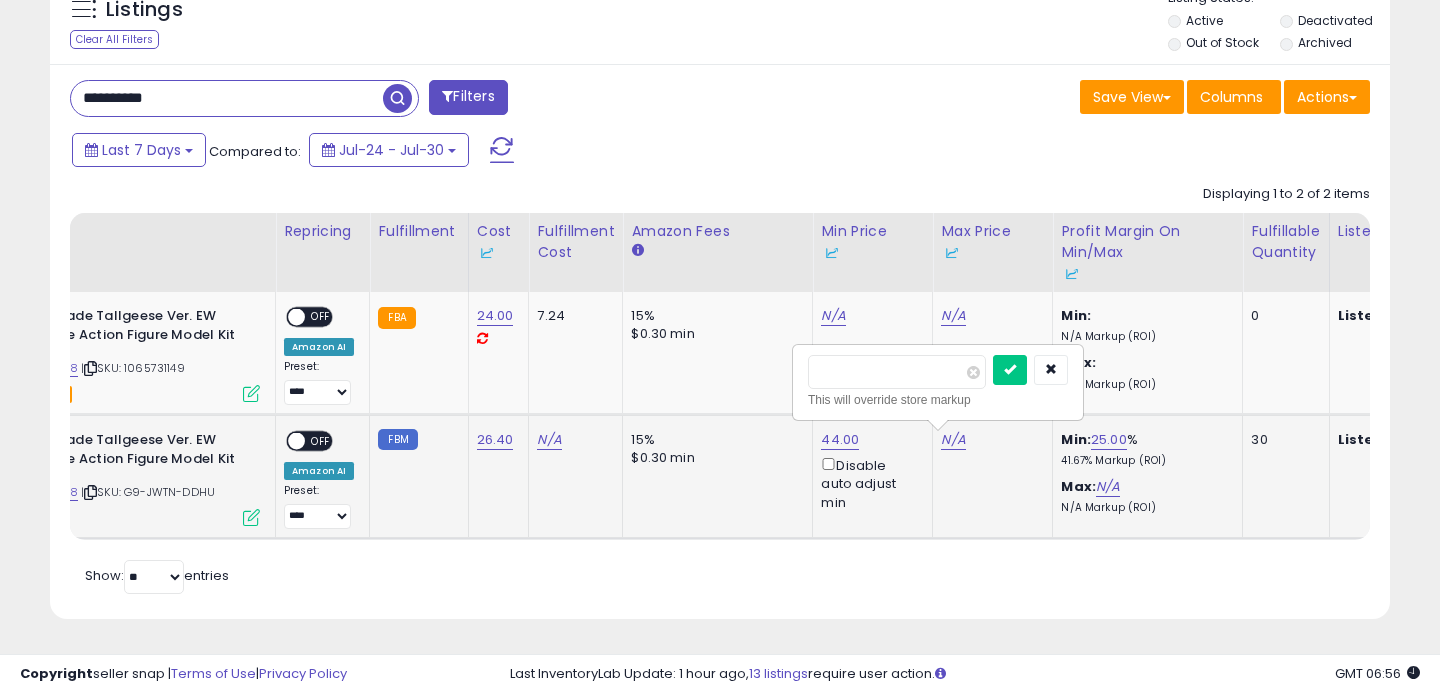 type on "**" 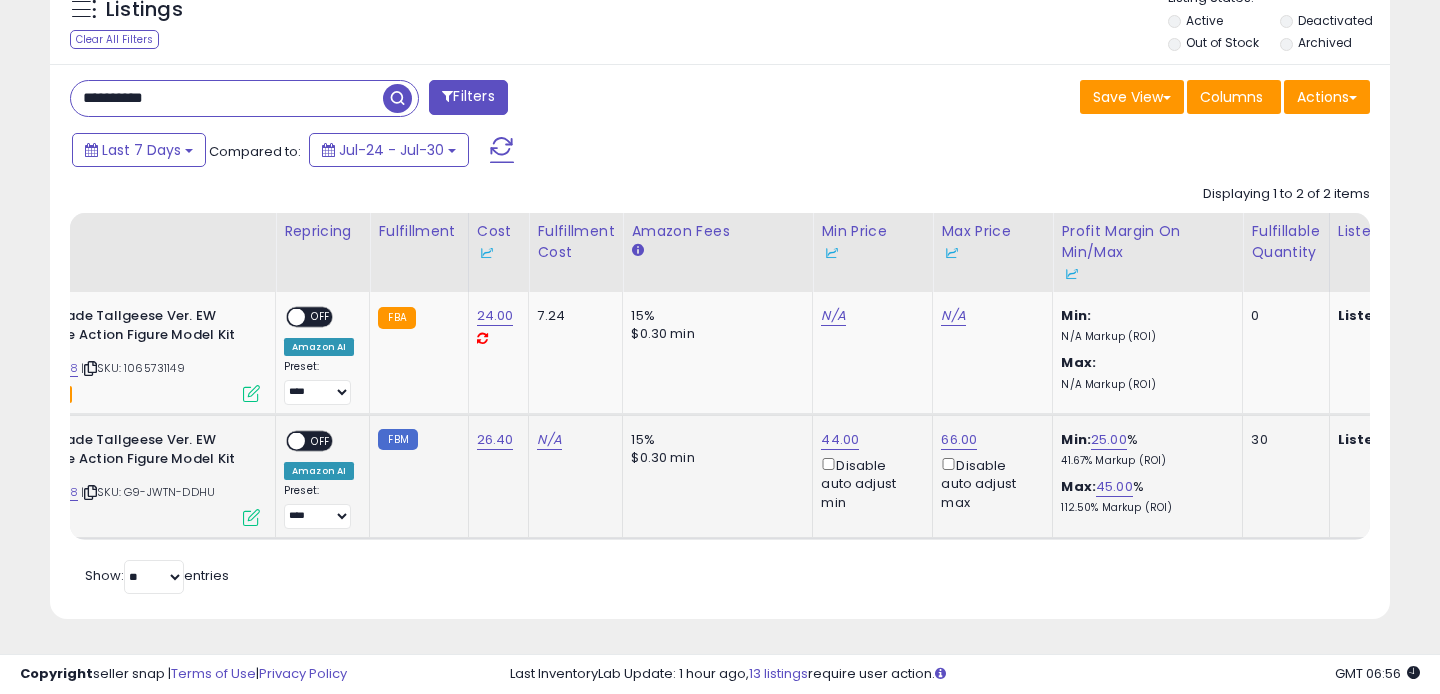 click on "OFF" at bounding box center [321, 441] 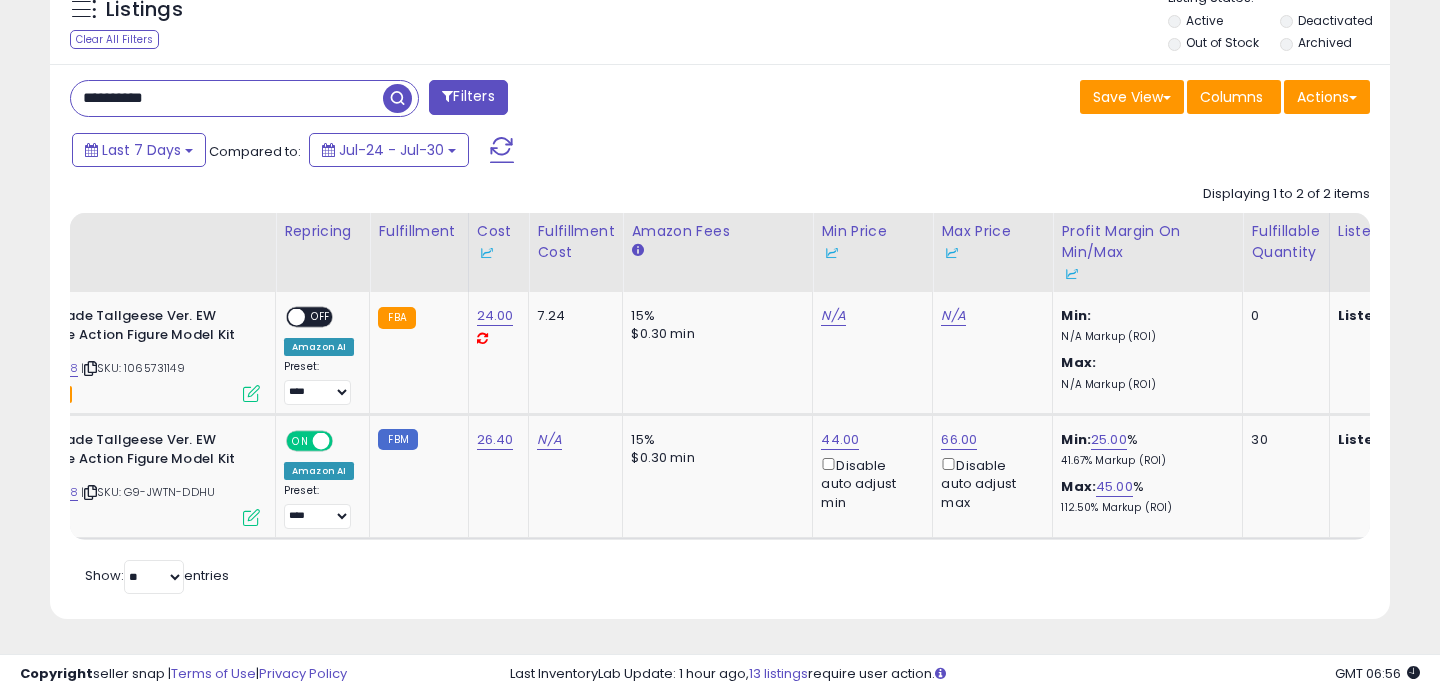 click on "**********" at bounding box center (227, 98) 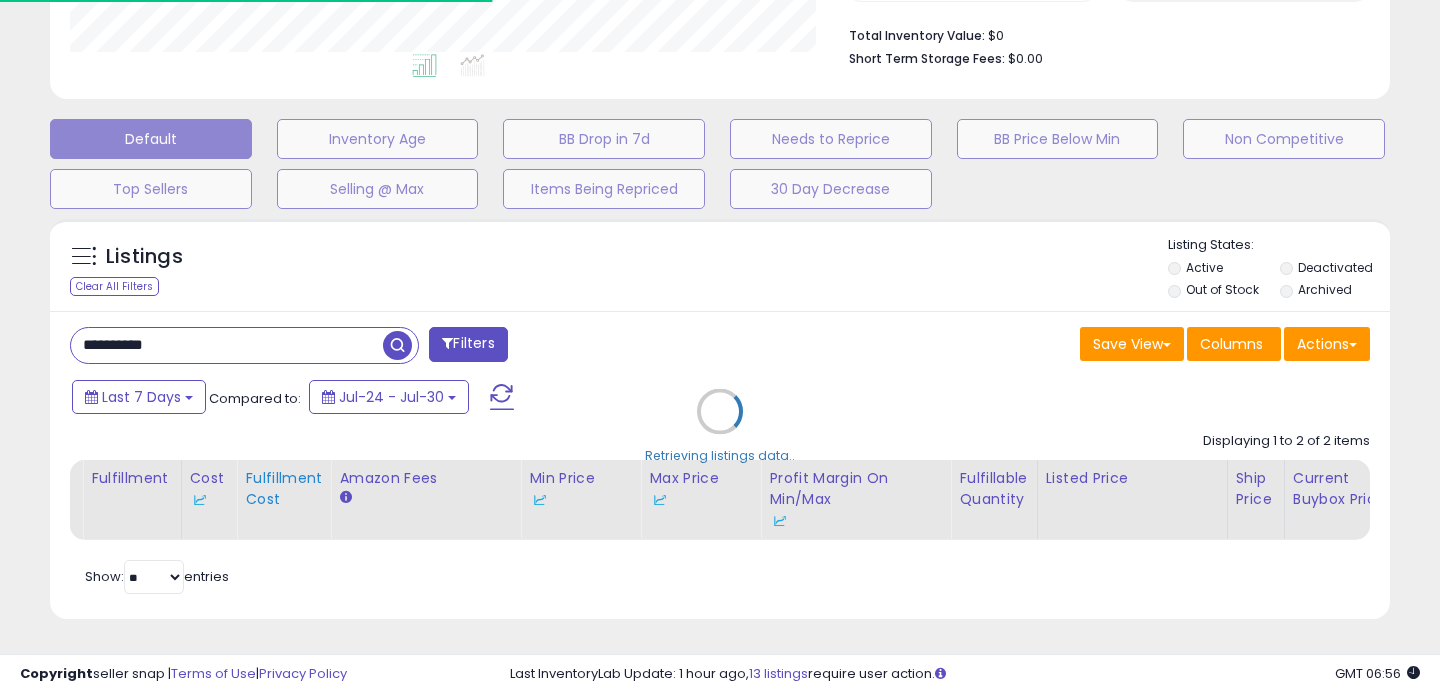 scroll, scrollTop: 689, scrollLeft: 0, axis: vertical 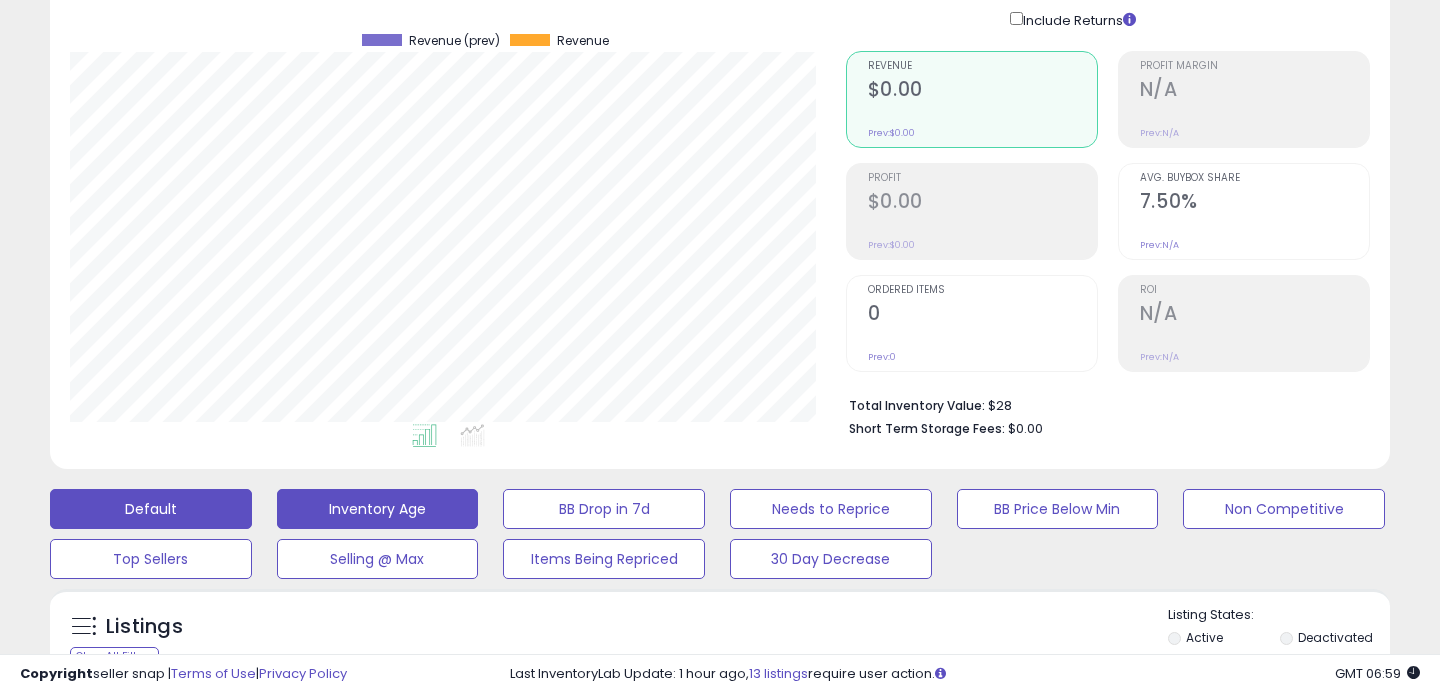 click on "Inventory Age" at bounding box center [378, 509] 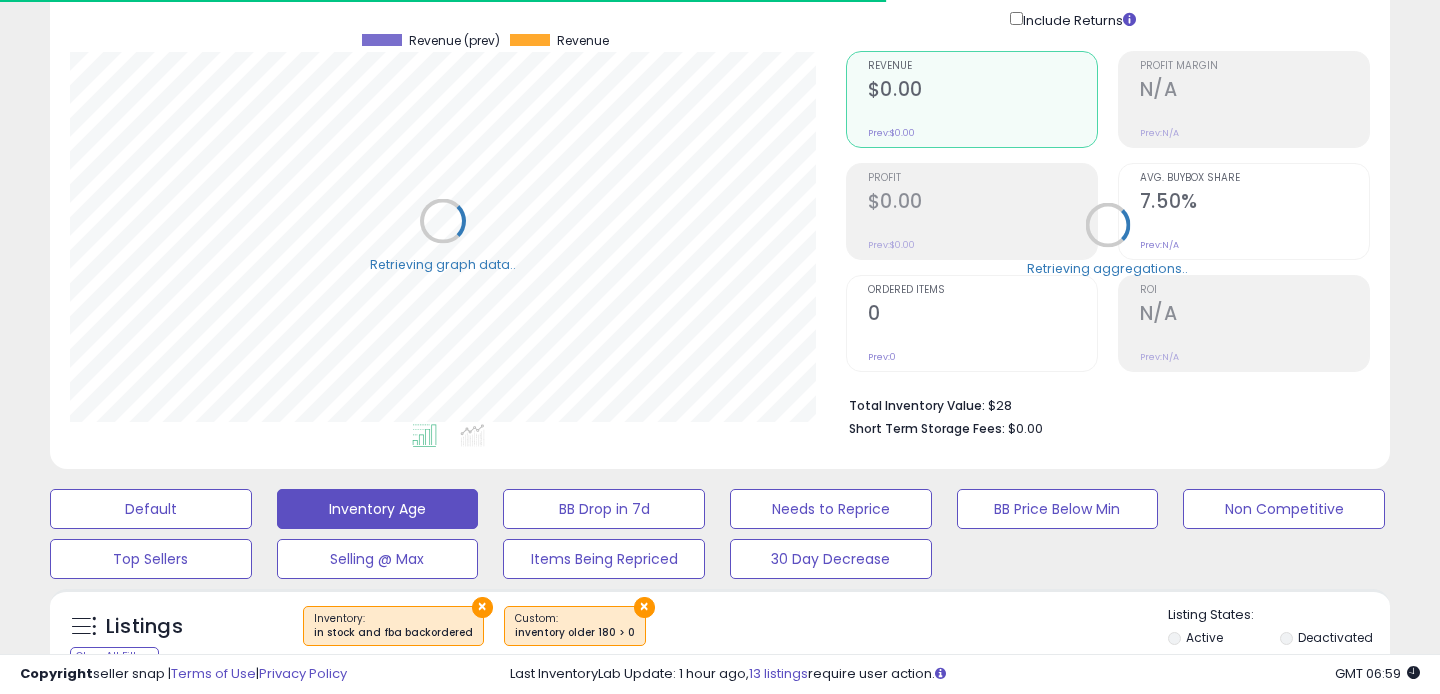 type 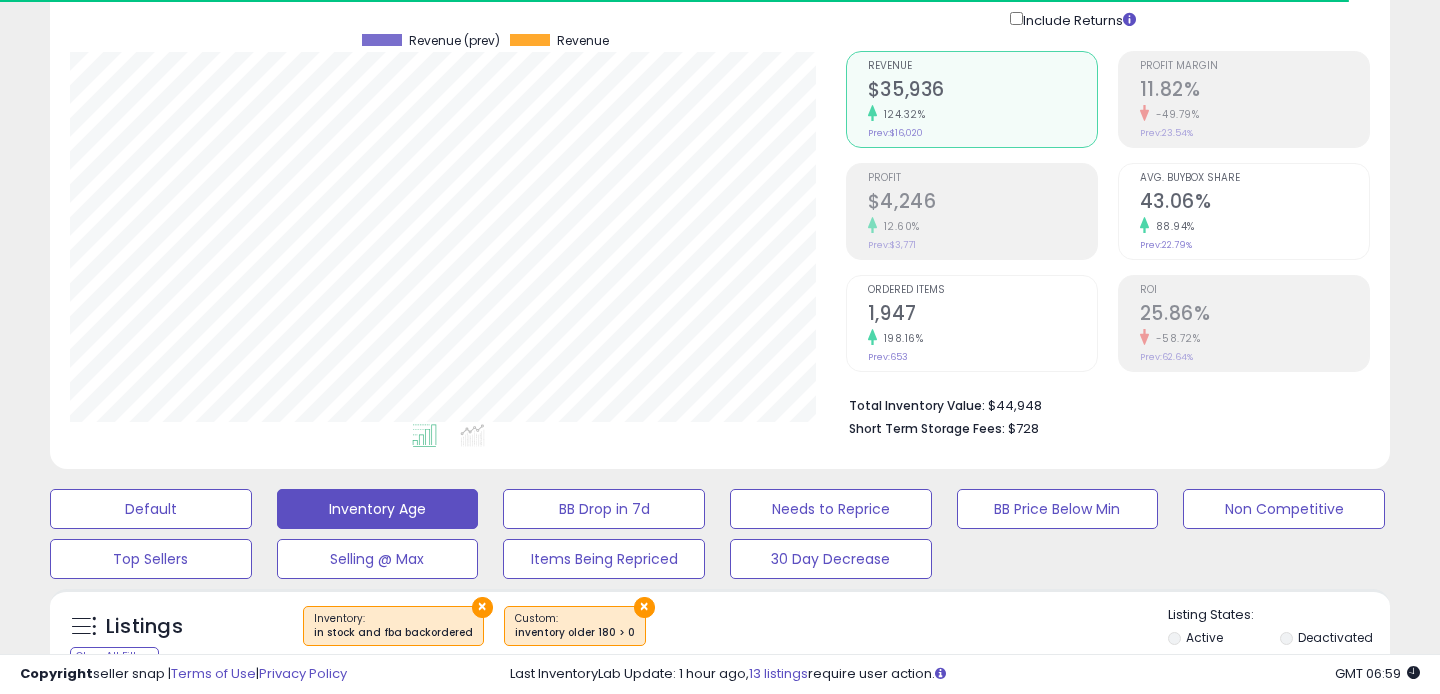 scroll, scrollTop: 999590, scrollLeft: 999224, axis: both 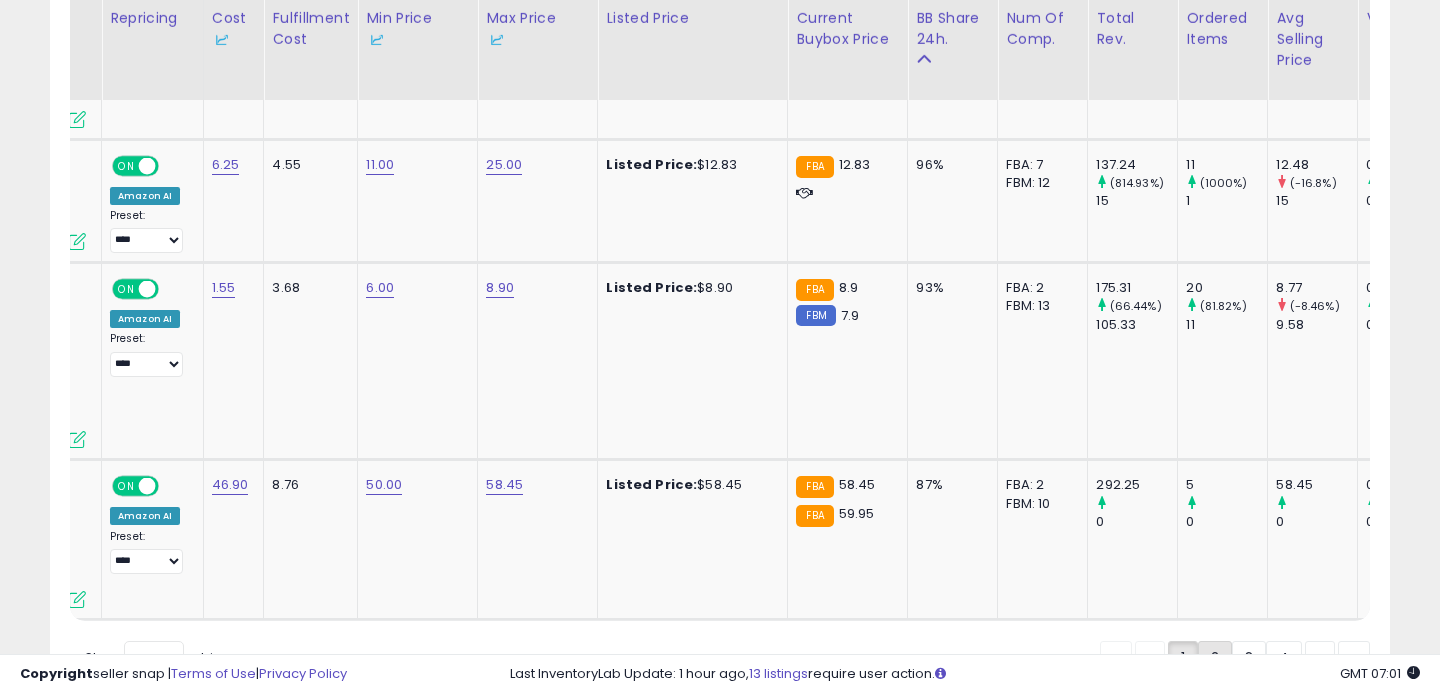 click on "2" 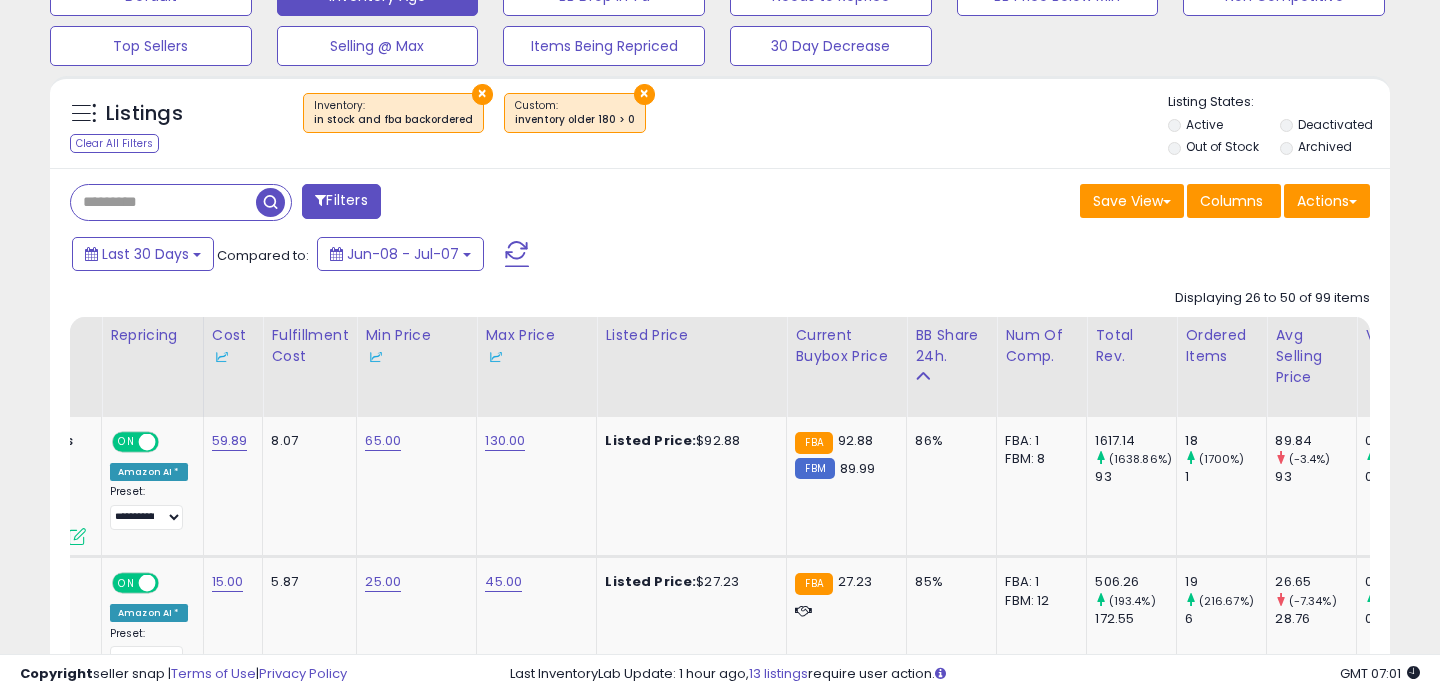 scroll, scrollTop: 657, scrollLeft: 0, axis: vertical 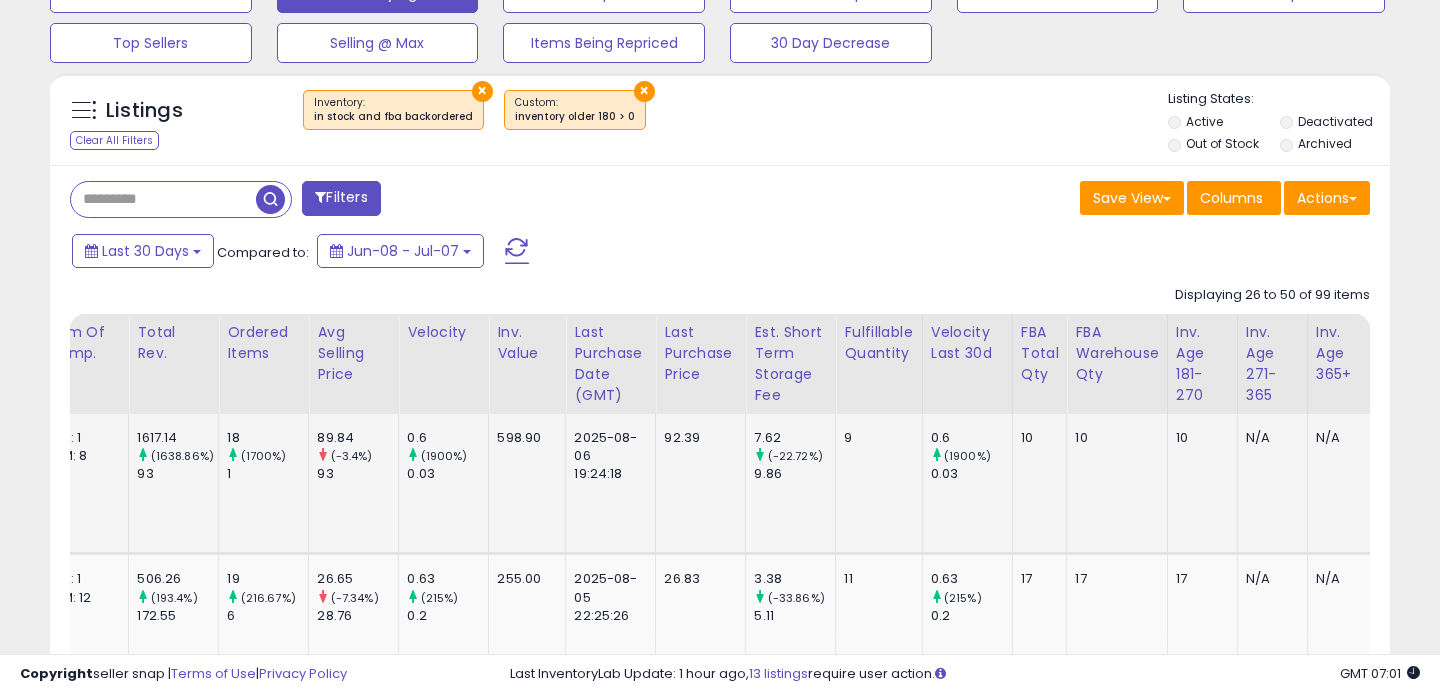 click on "92.39" 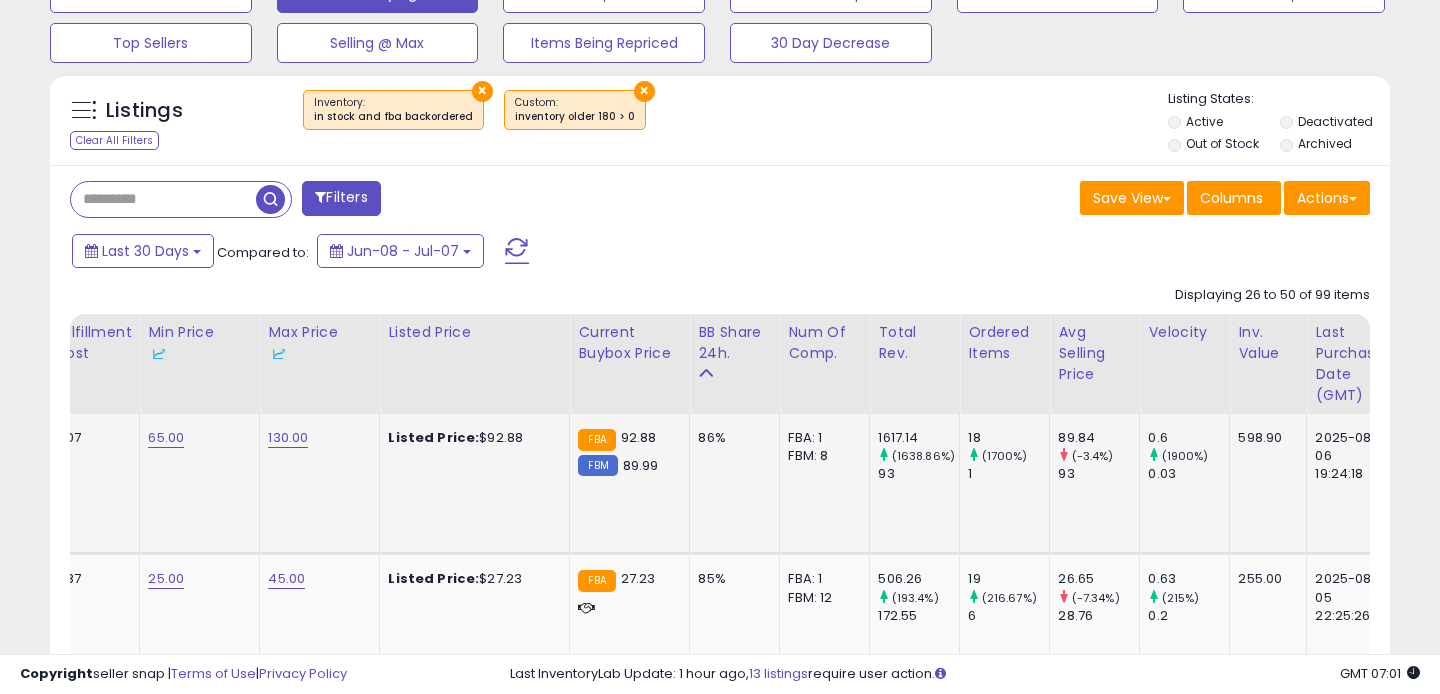 scroll, scrollTop: 0, scrollLeft: 0, axis: both 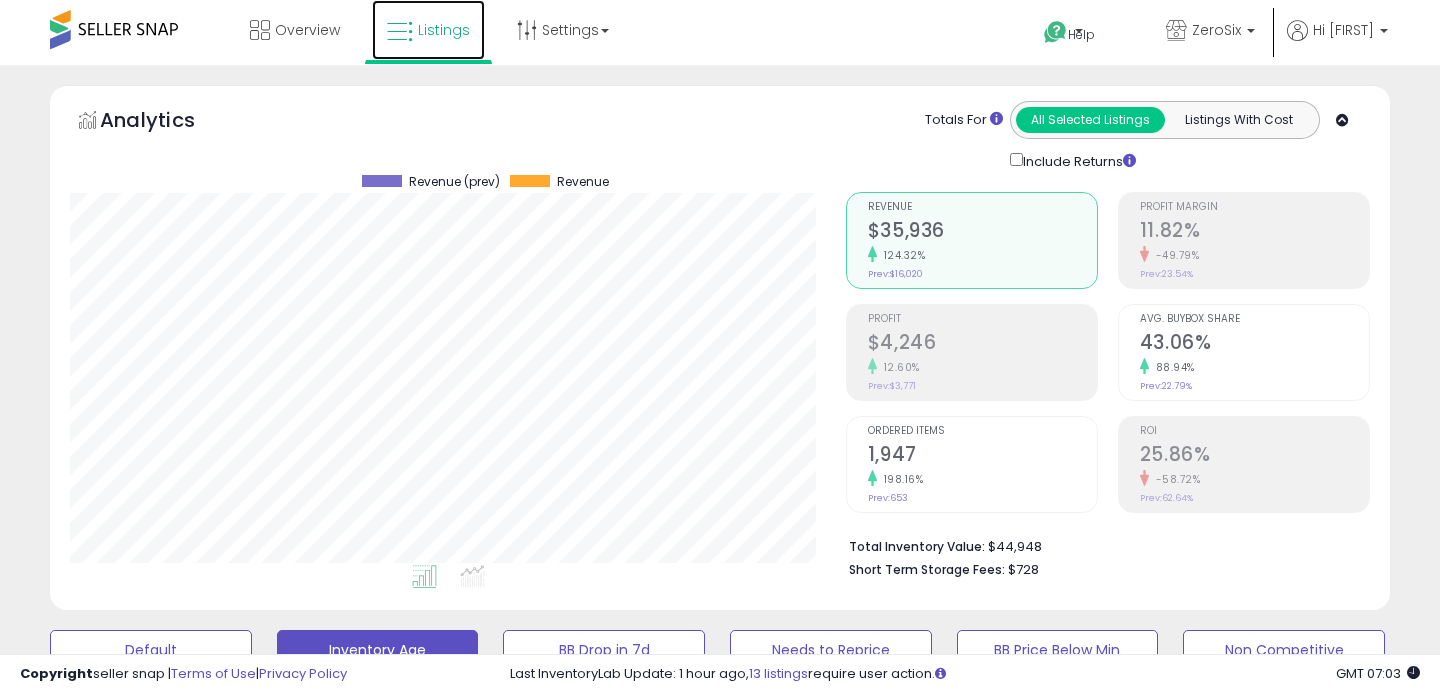 click at bounding box center [400, 32] 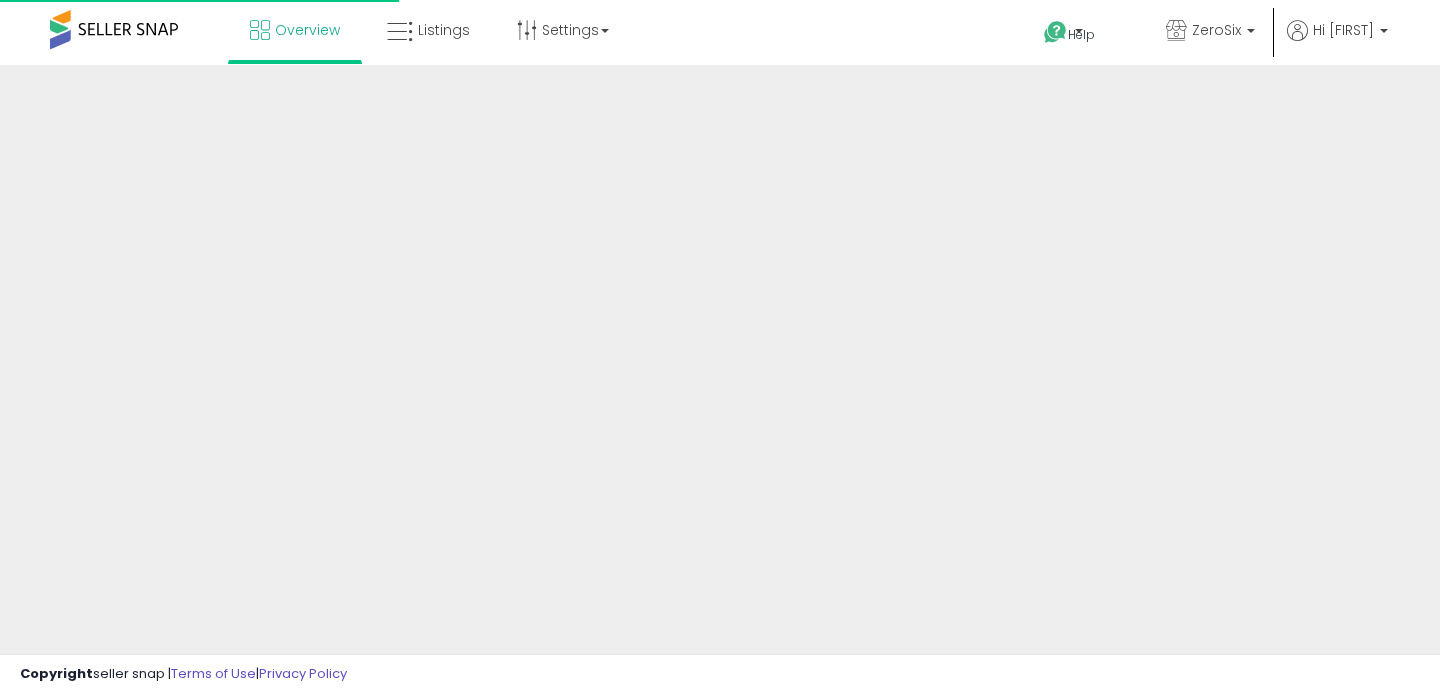 scroll, scrollTop: 0, scrollLeft: 0, axis: both 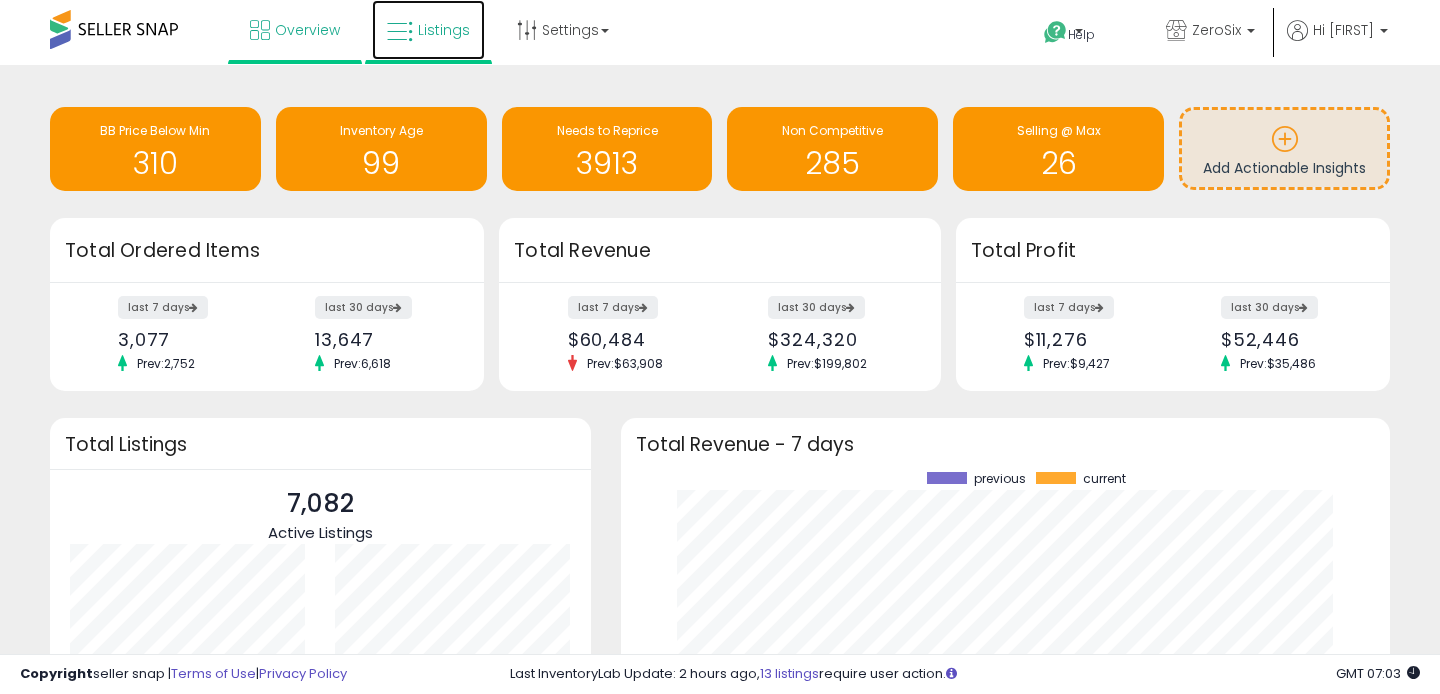 click on "Listings" at bounding box center (444, 30) 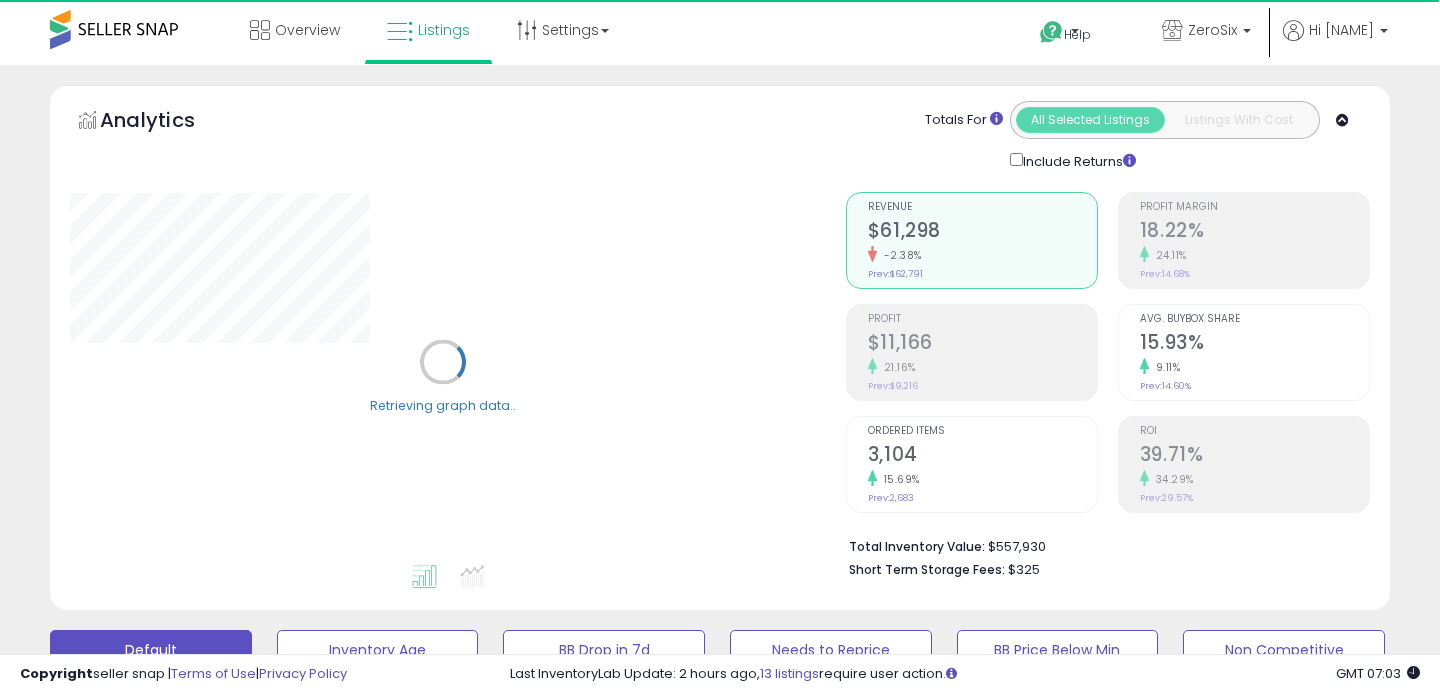 scroll, scrollTop: 65, scrollLeft: 0, axis: vertical 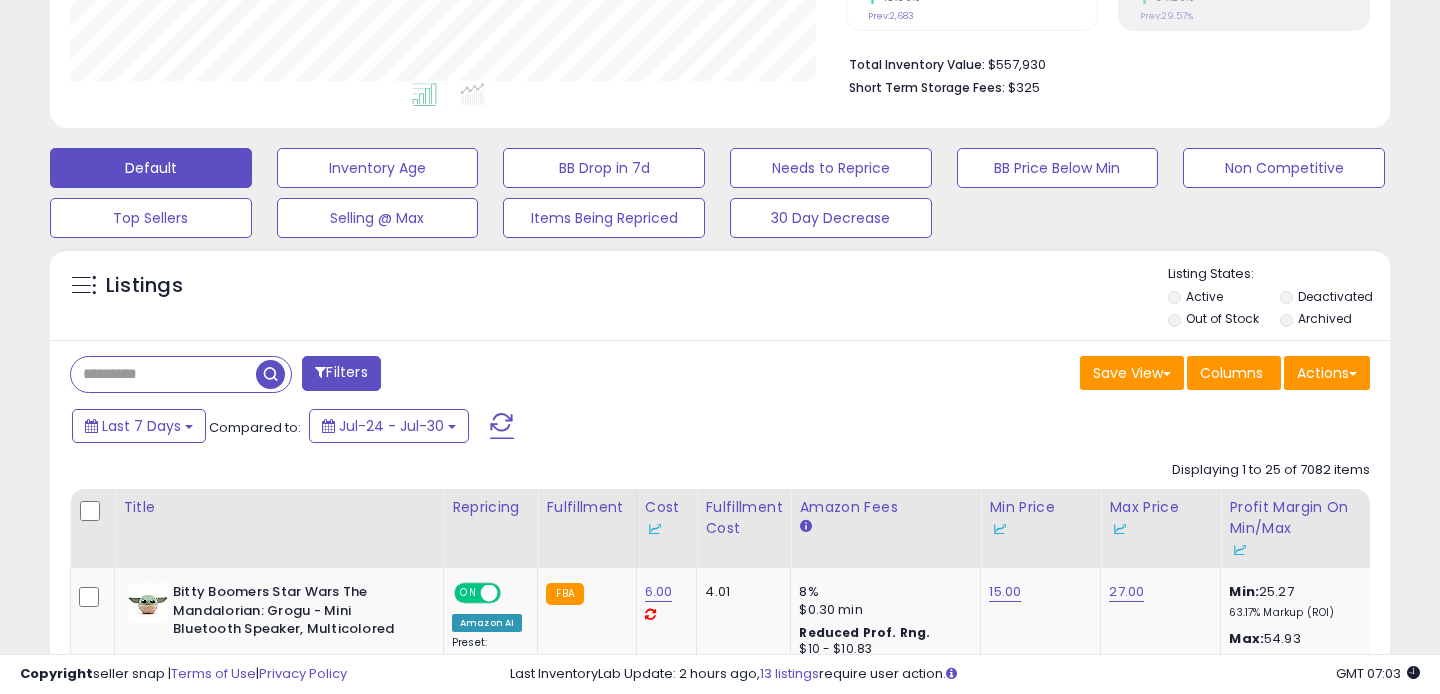 click at bounding box center [163, 374] 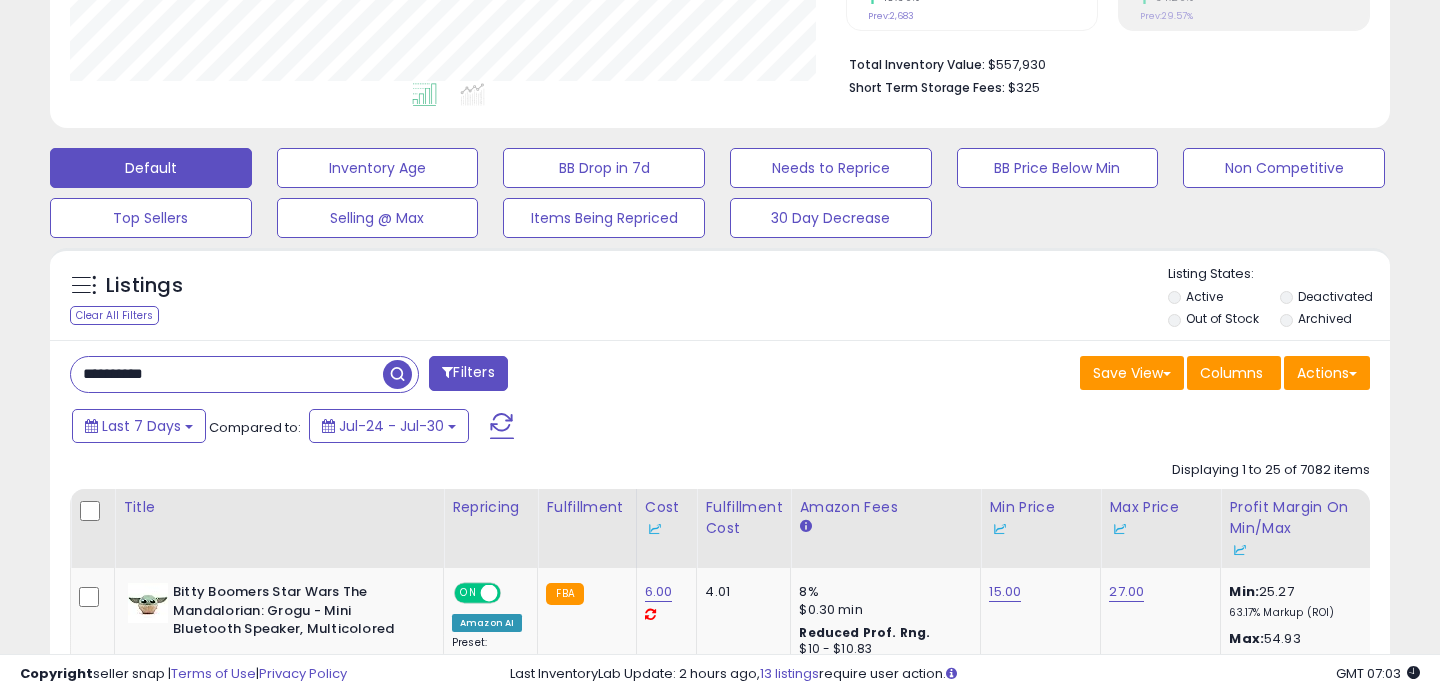 type on "**********" 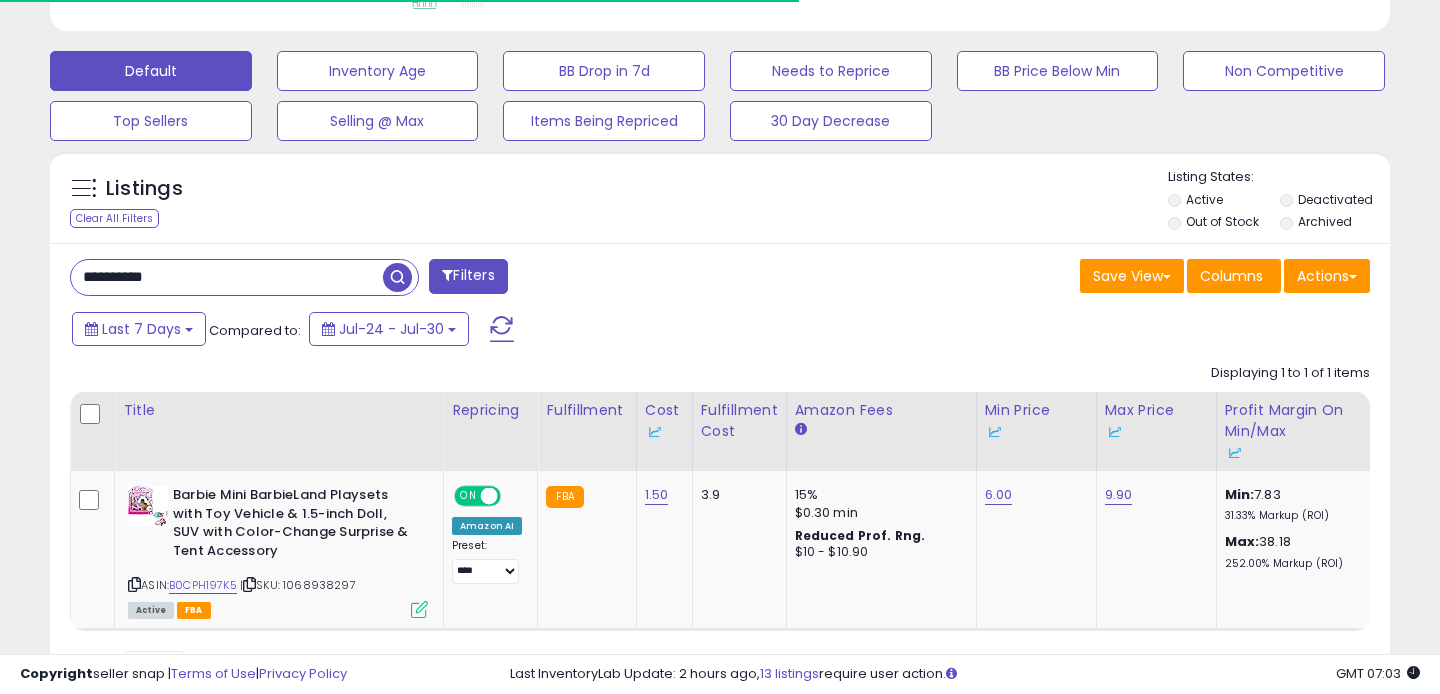scroll, scrollTop: 583, scrollLeft: 0, axis: vertical 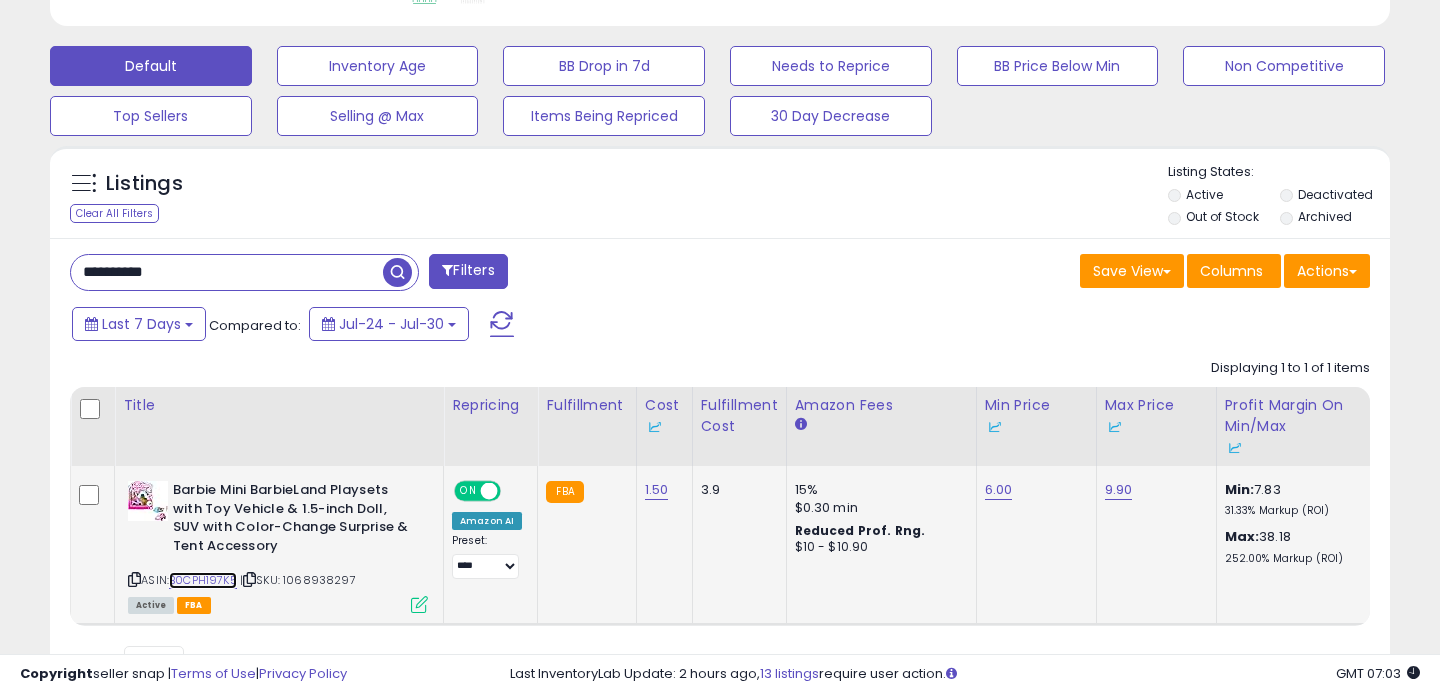 click on "B0CPH197K5" at bounding box center [203, 580] 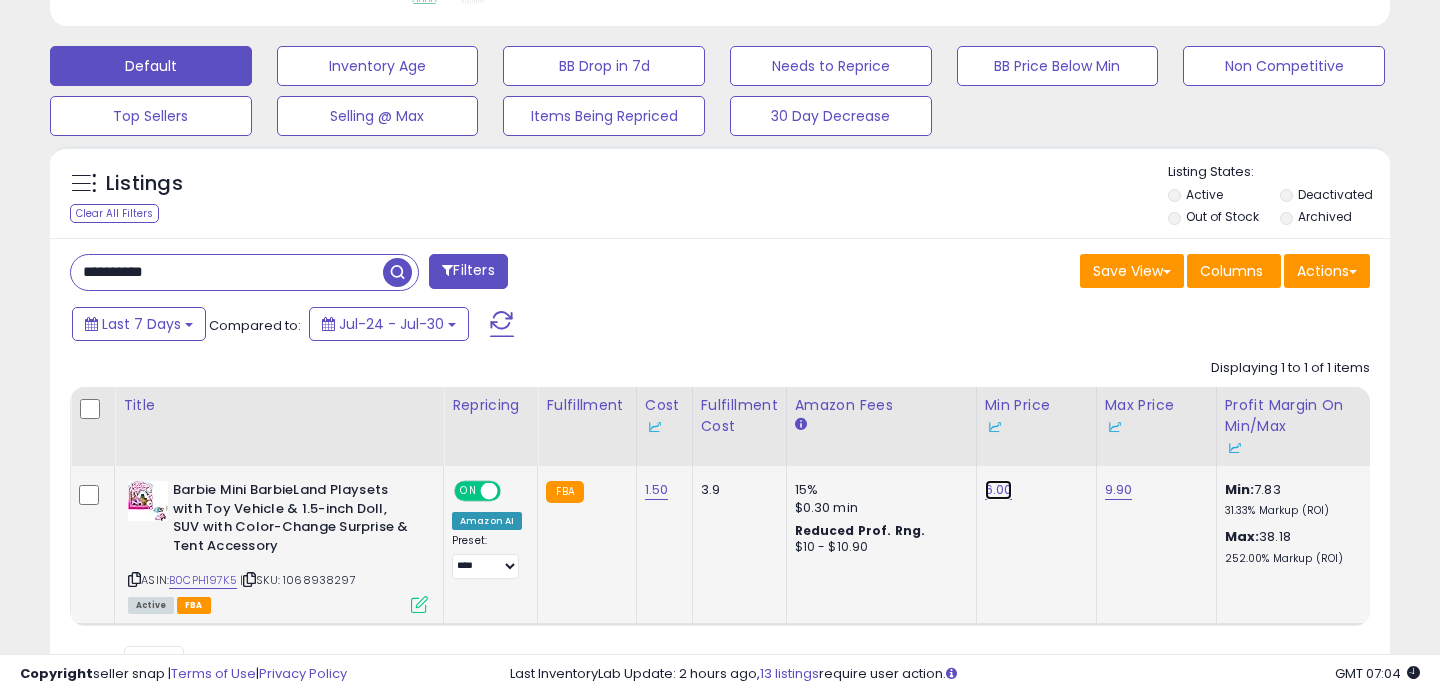 click on "6.00" at bounding box center (999, 490) 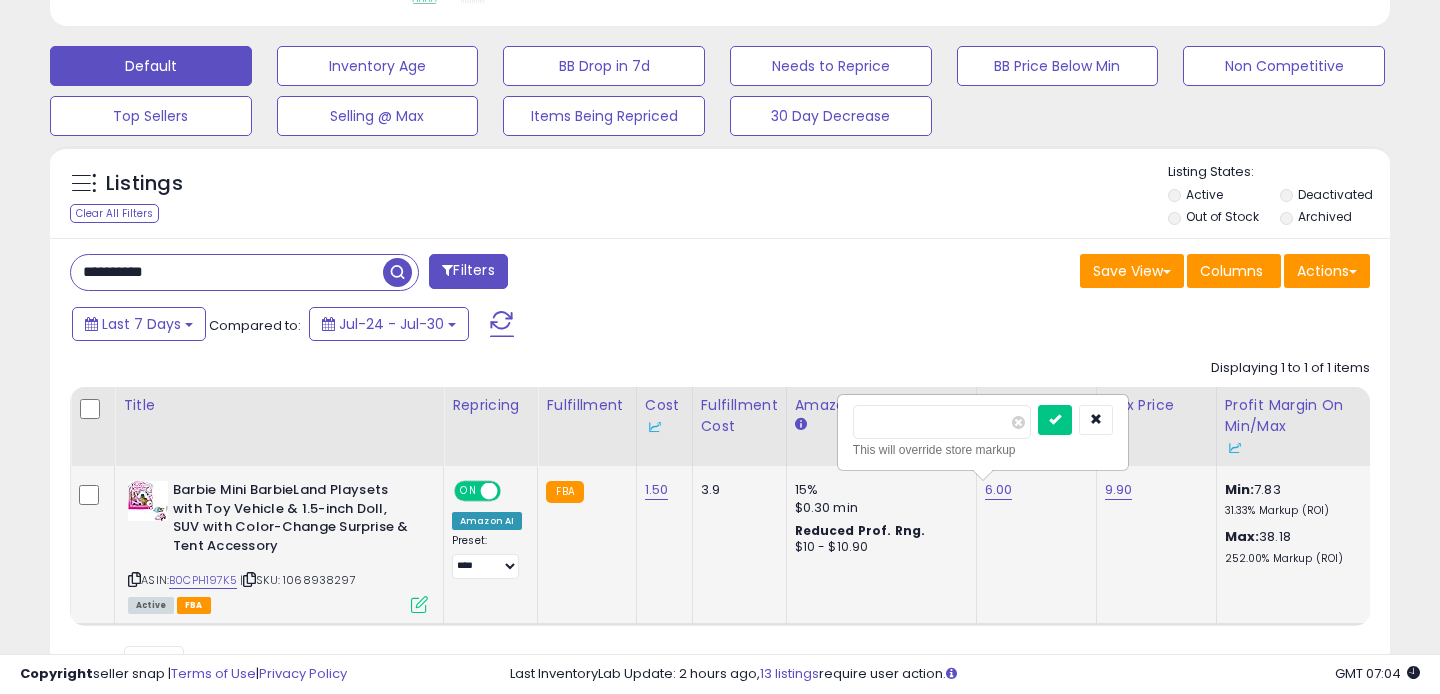 click on "This will override store markup" at bounding box center [983, 450] 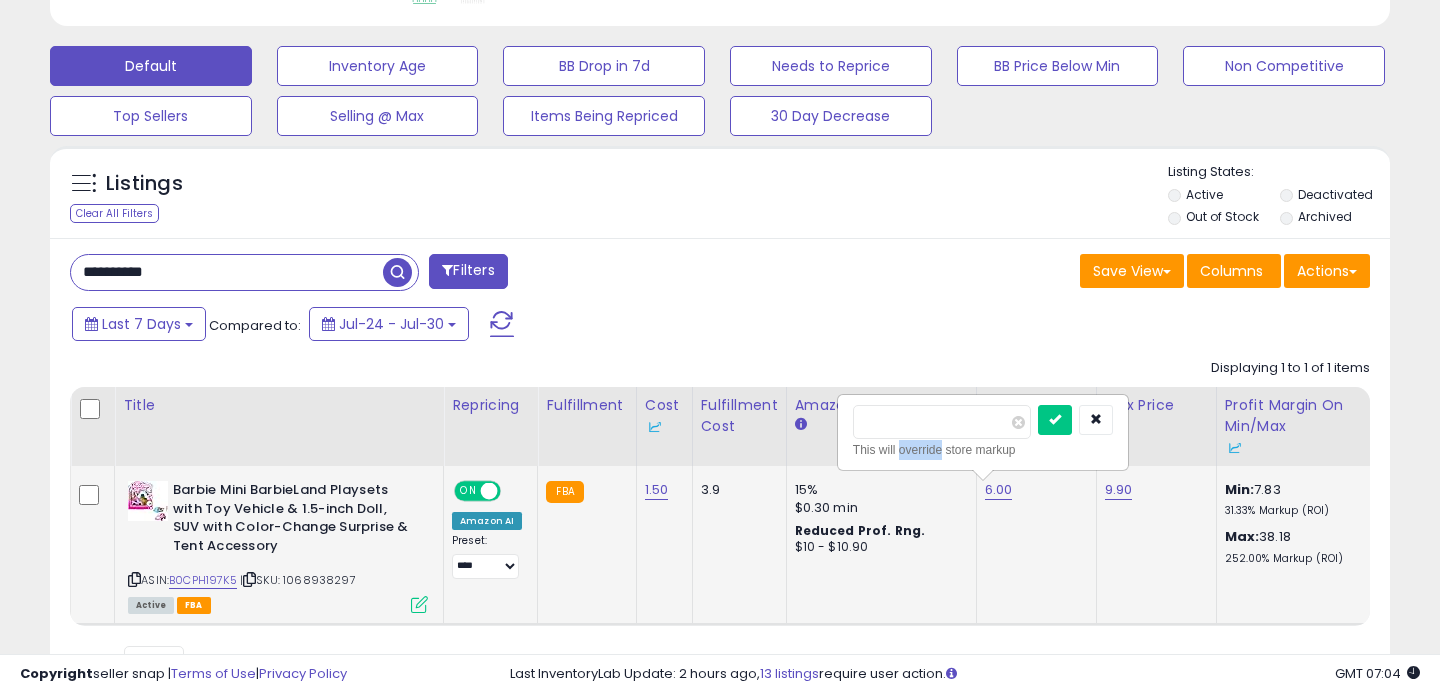 click on "This will override store markup" at bounding box center (983, 450) 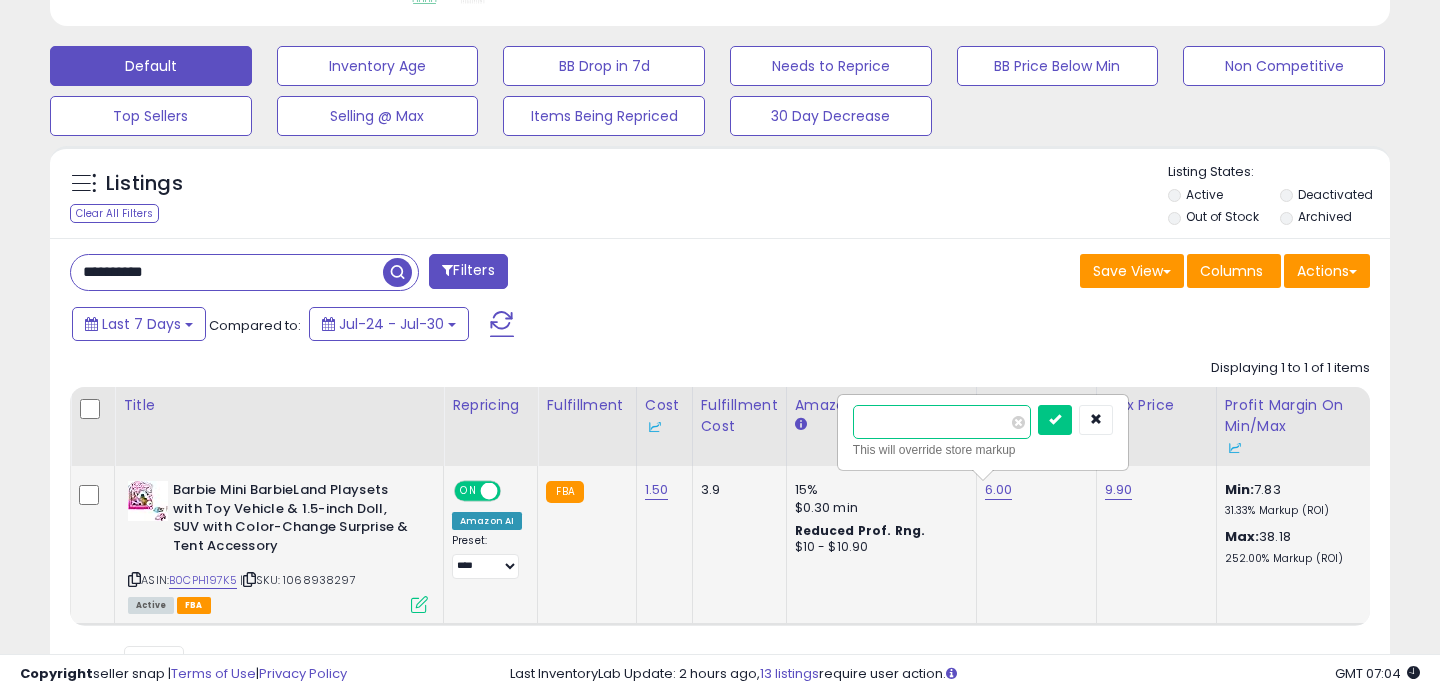 click on "****" at bounding box center (942, 422) 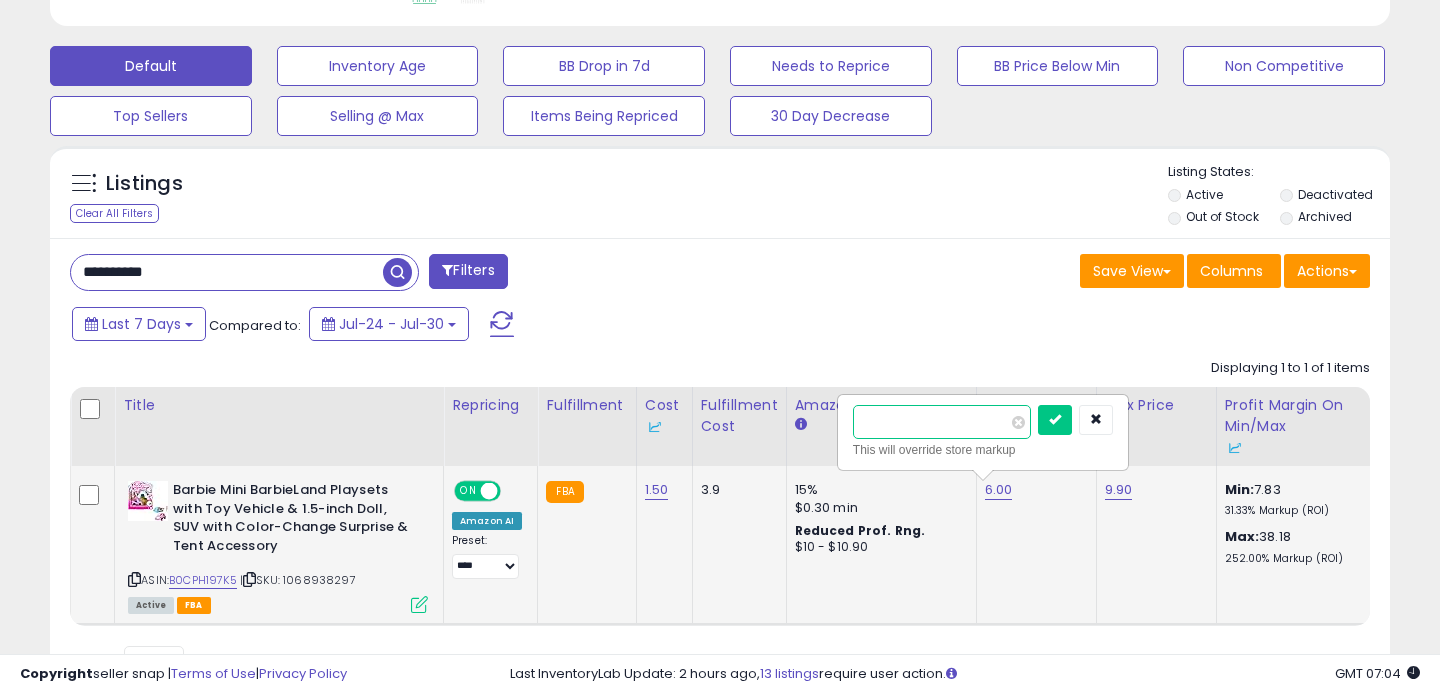 type on "***" 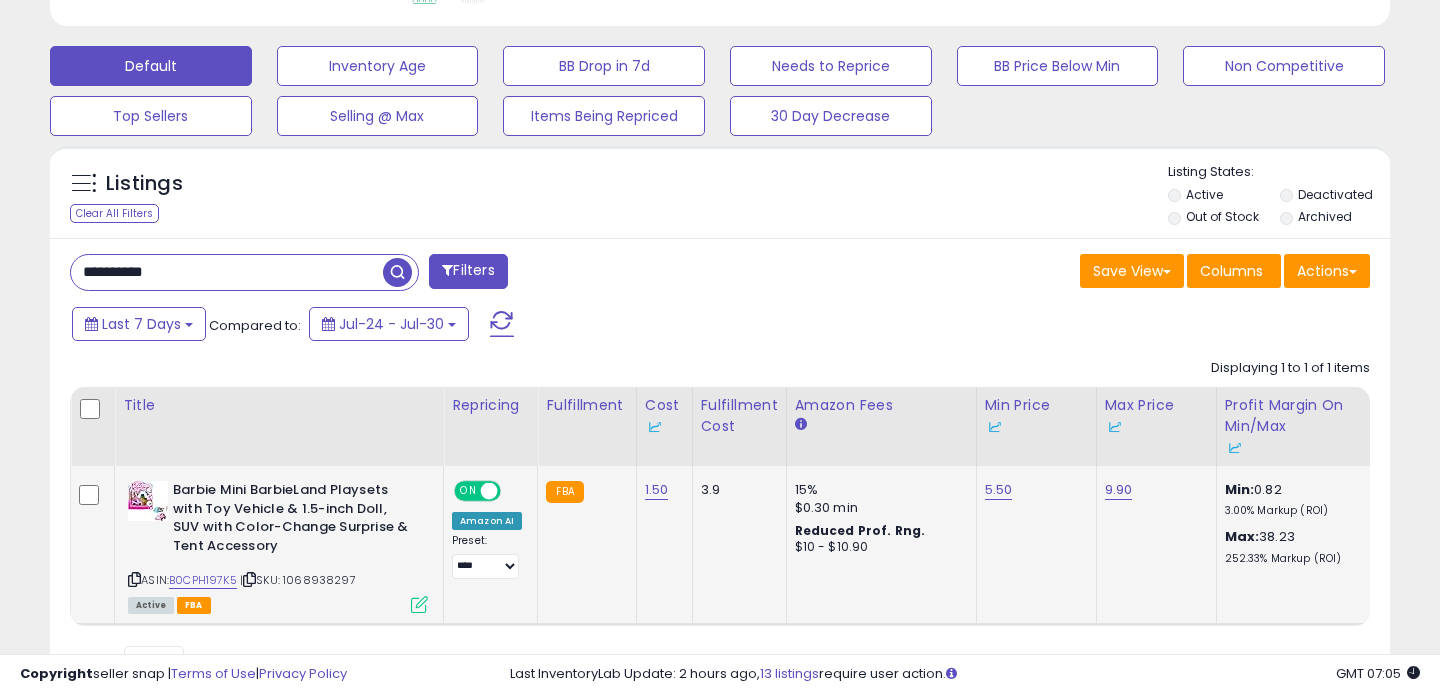 click on "**********" at bounding box center [227, 272] 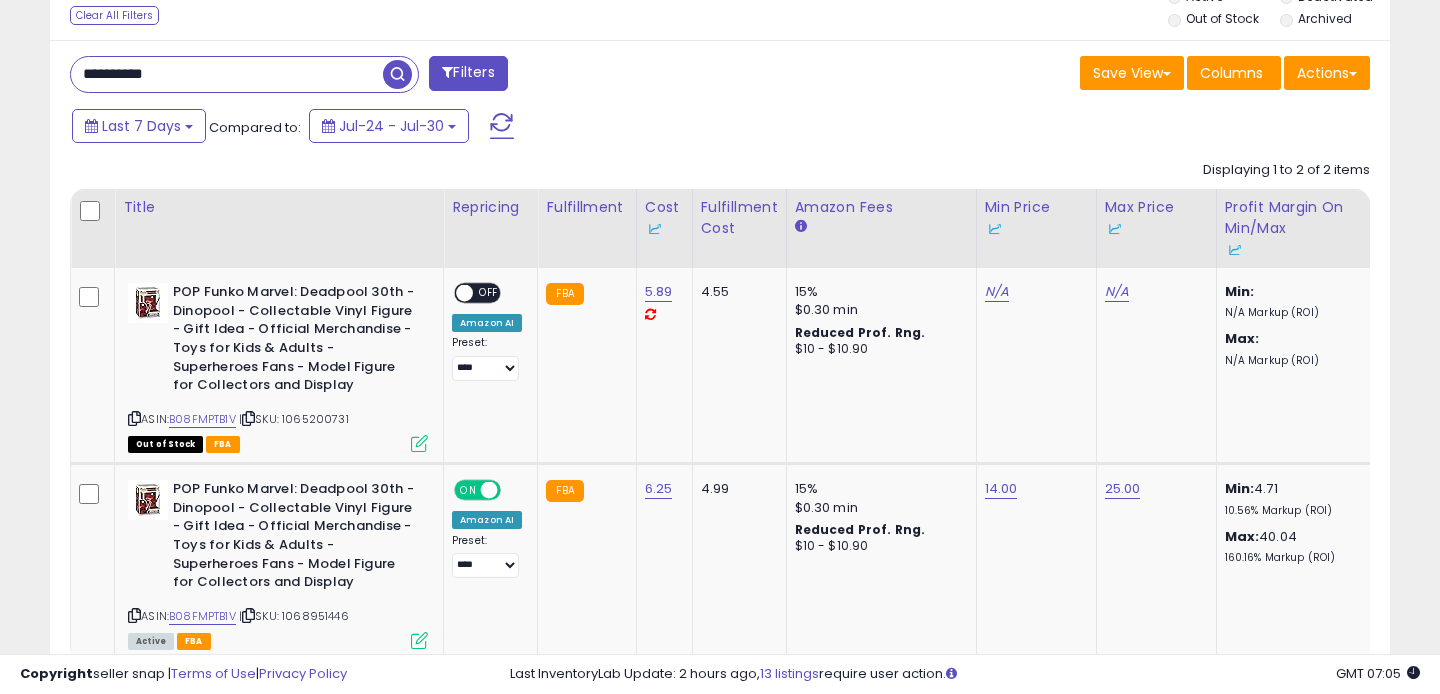 scroll, scrollTop: 795, scrollLeft: 0, axis: vertical 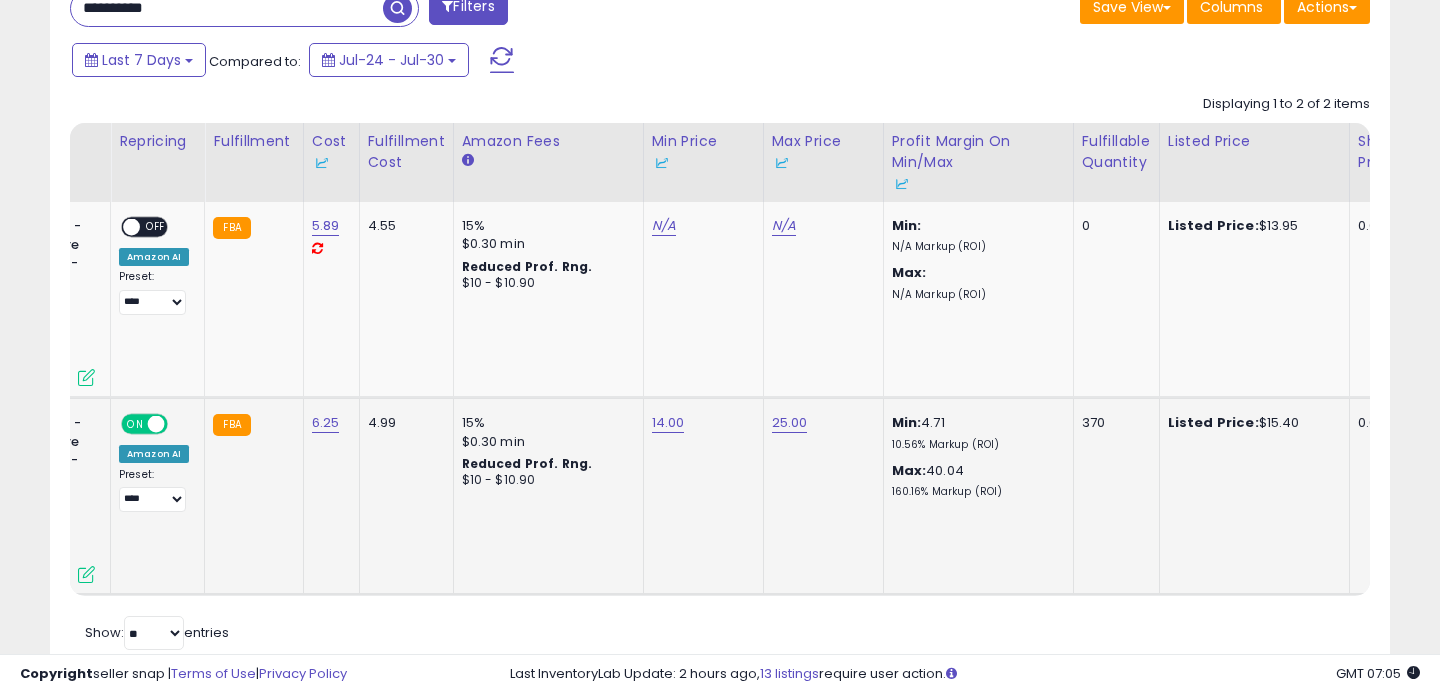 click on "14.00" 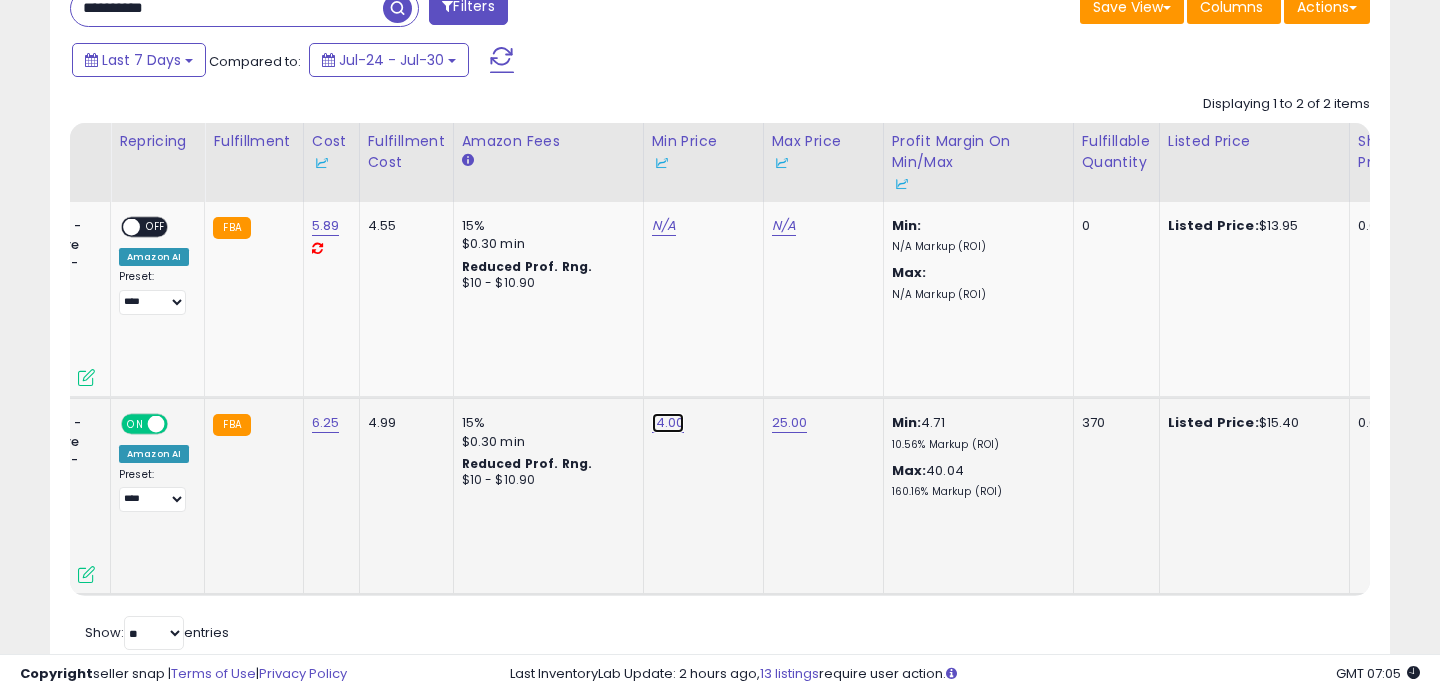 click on "14.00" at bounding box center (664, 226) 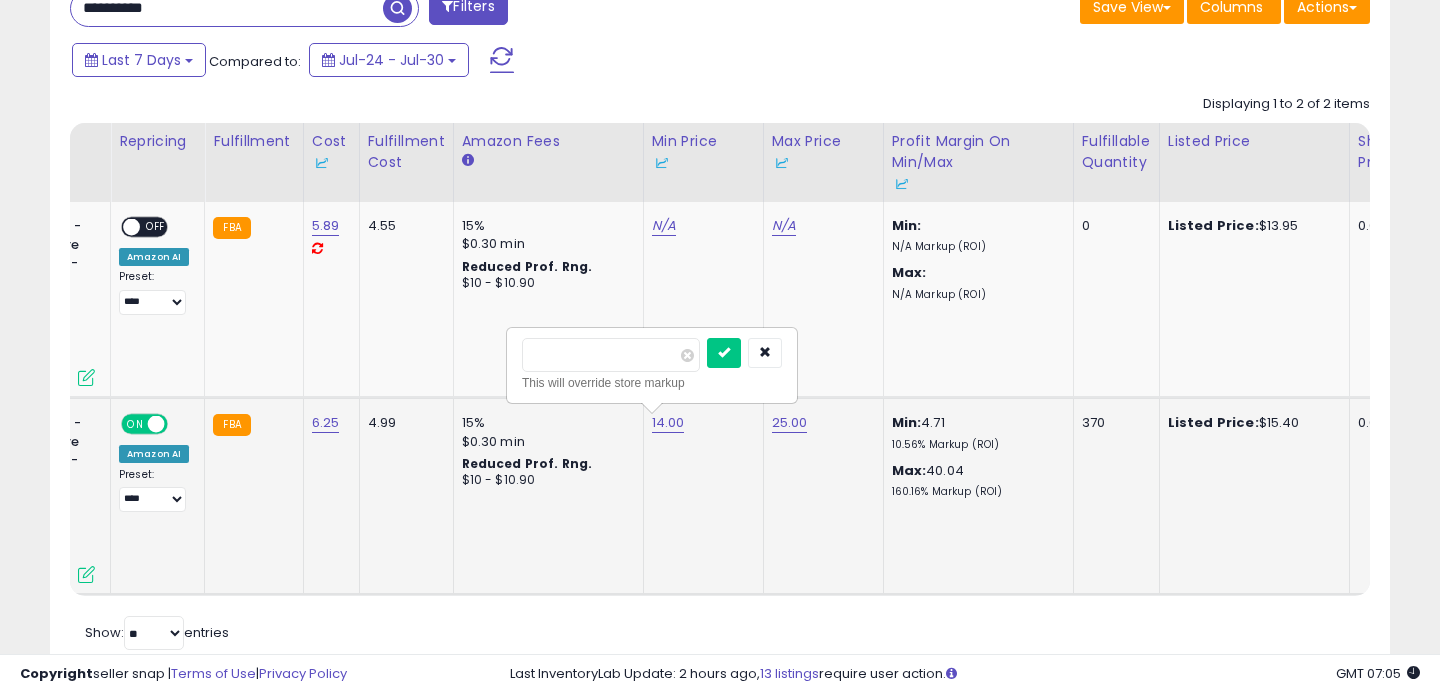 click on "*****" at bounding box center (611, 355) 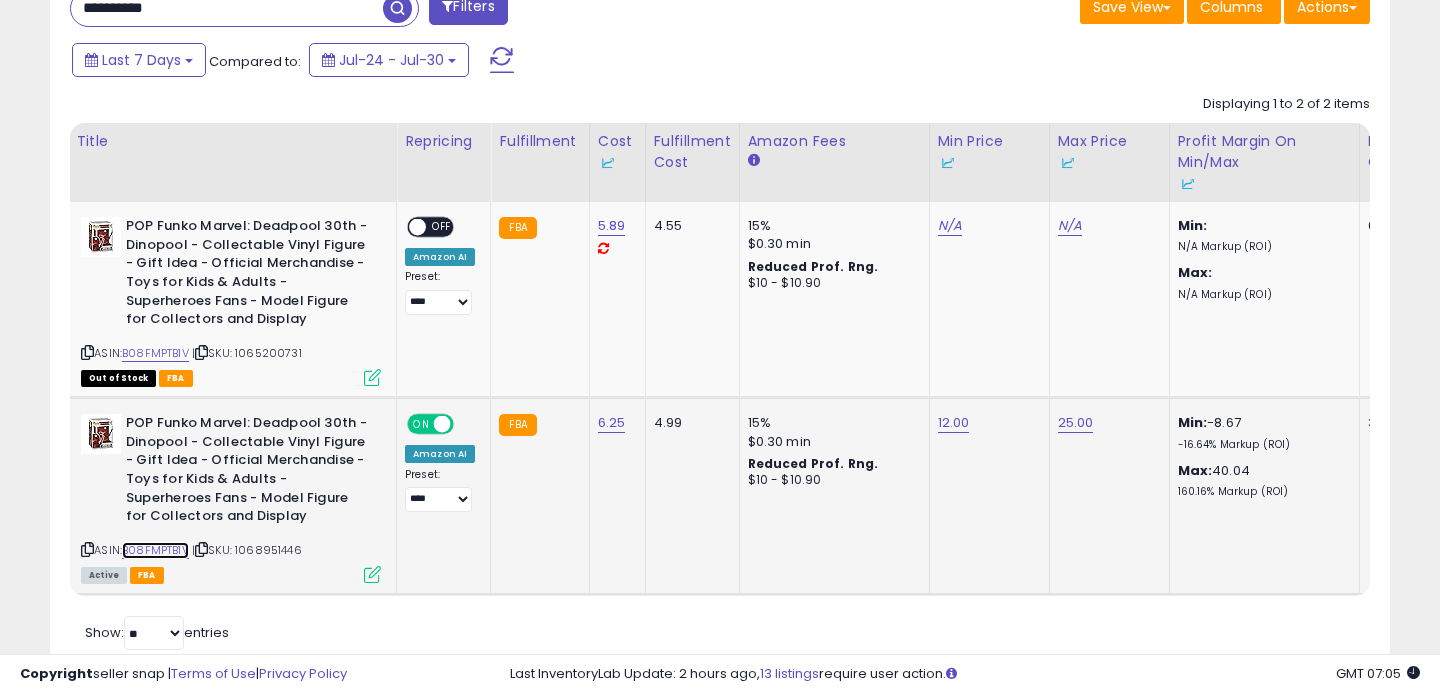 click on "B08FMPTB1V" at bounding box center [155, 550] 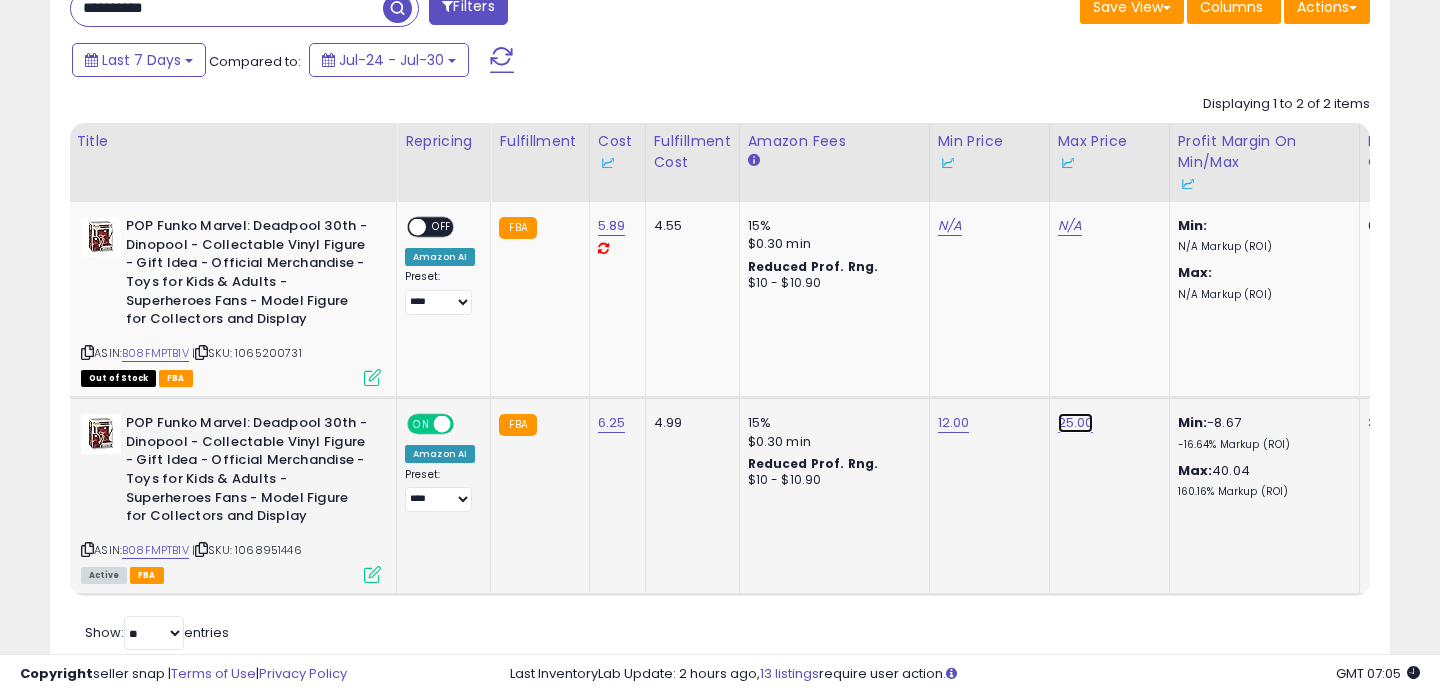click on "25.00" at bounding box center (1070, 226) 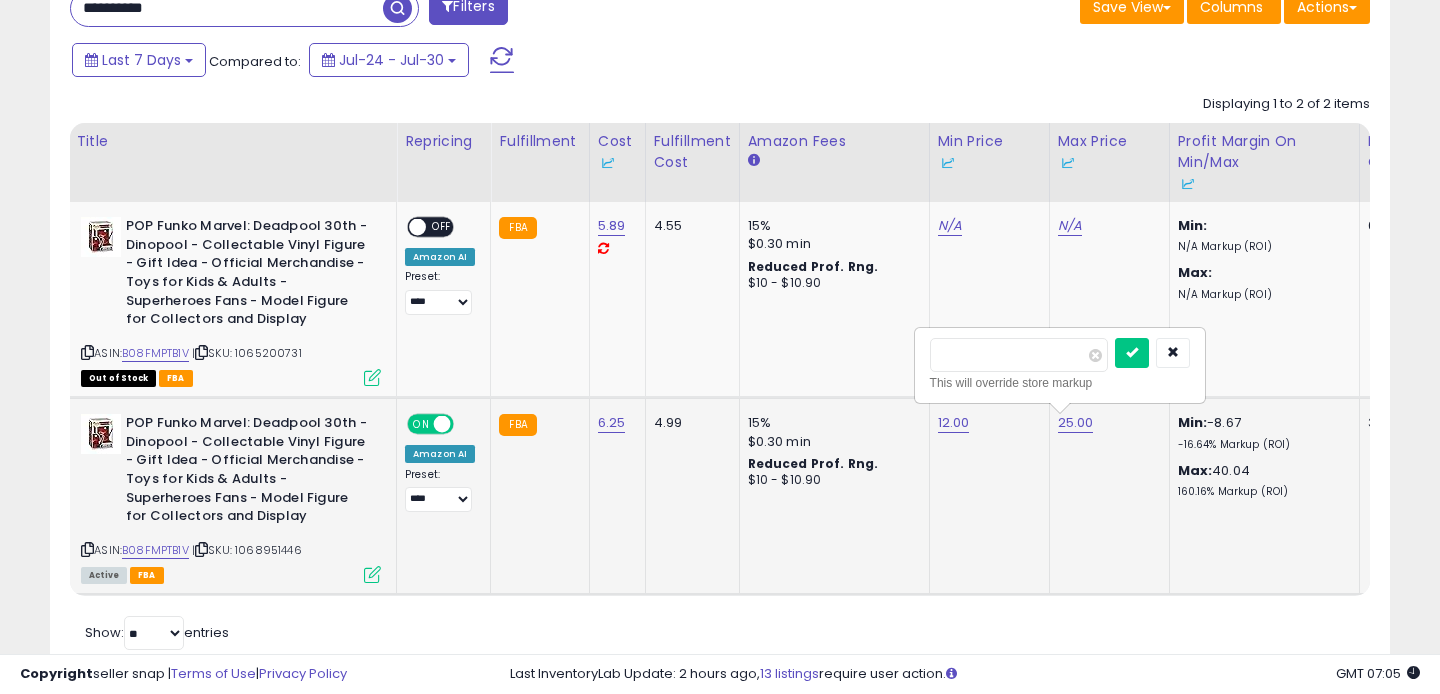 click on "*****" at bounding box center (1019, 355) 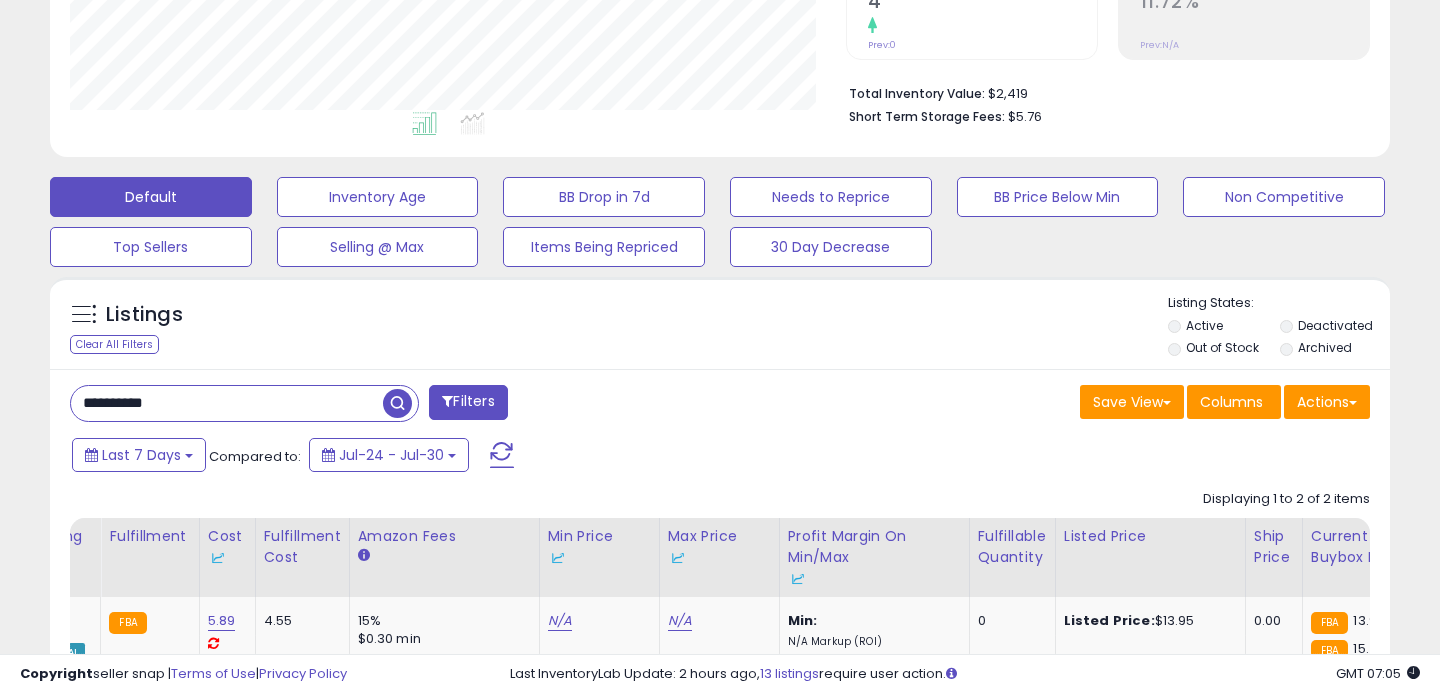 click on "**********" at bounding box center (227, 403) 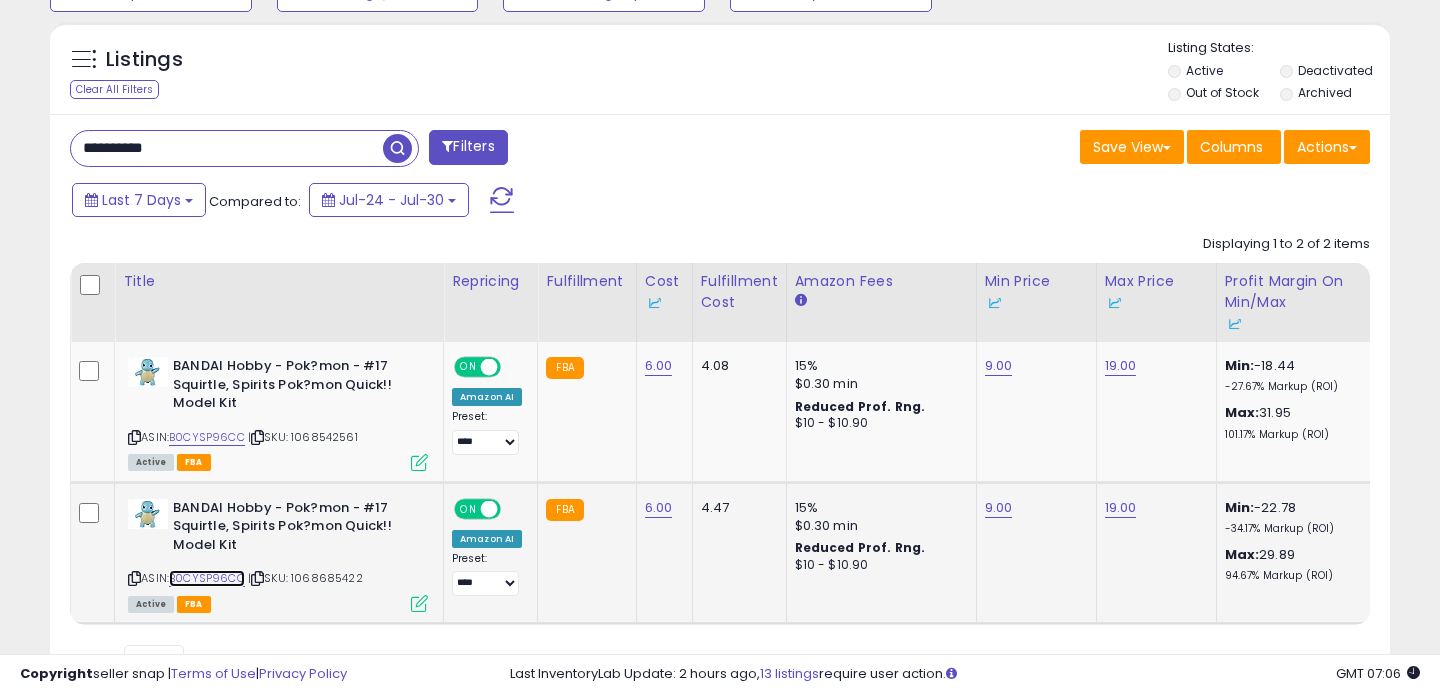 click on "B0CYSP96CC" at bounding box center (207, 578) 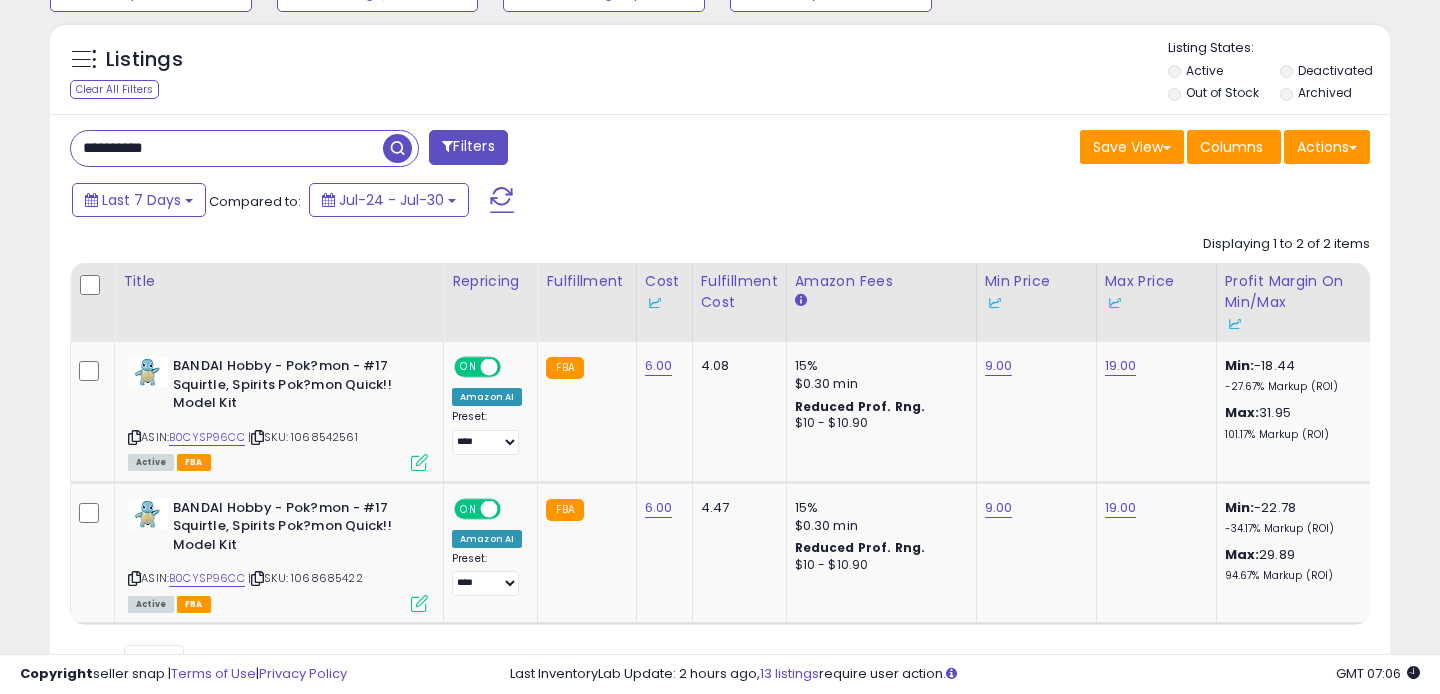 click on "**********" at bounding box center [227, 148] 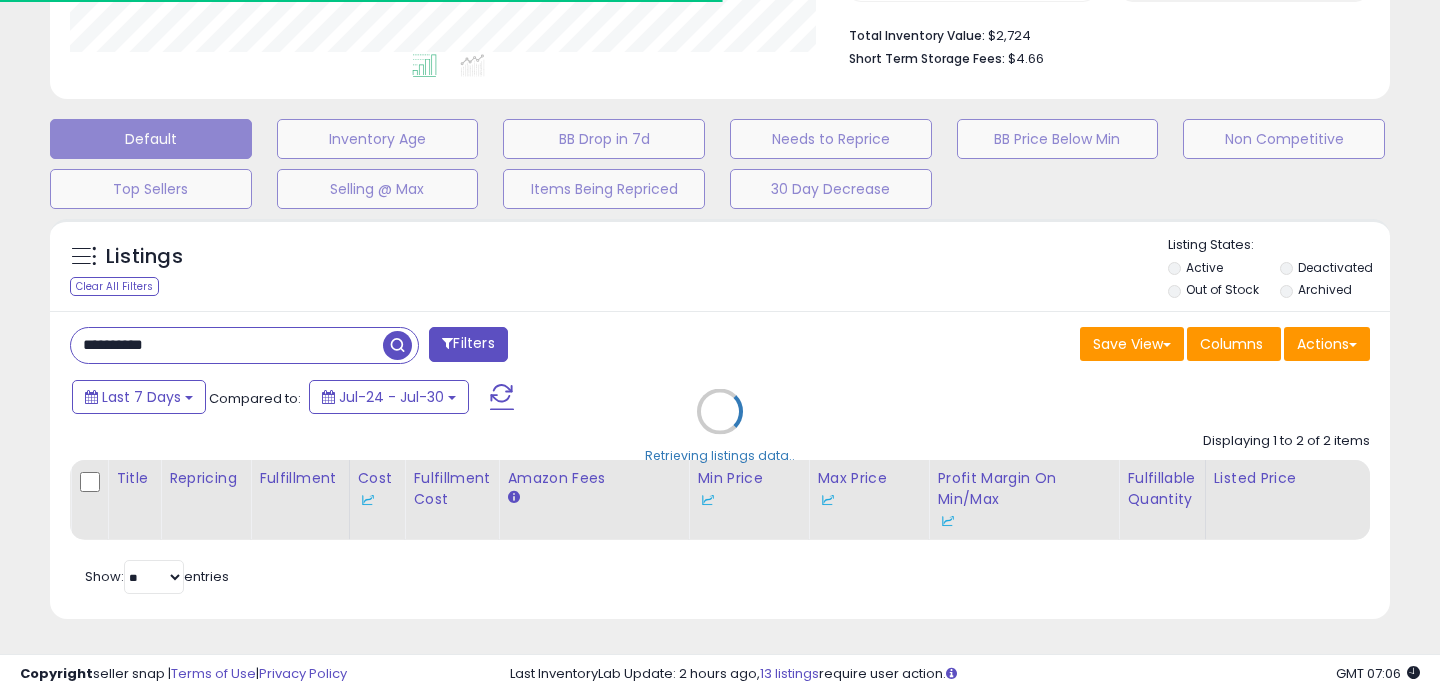 scroll, scrollTop: 708, scrollLeft: 0, axis: vertical 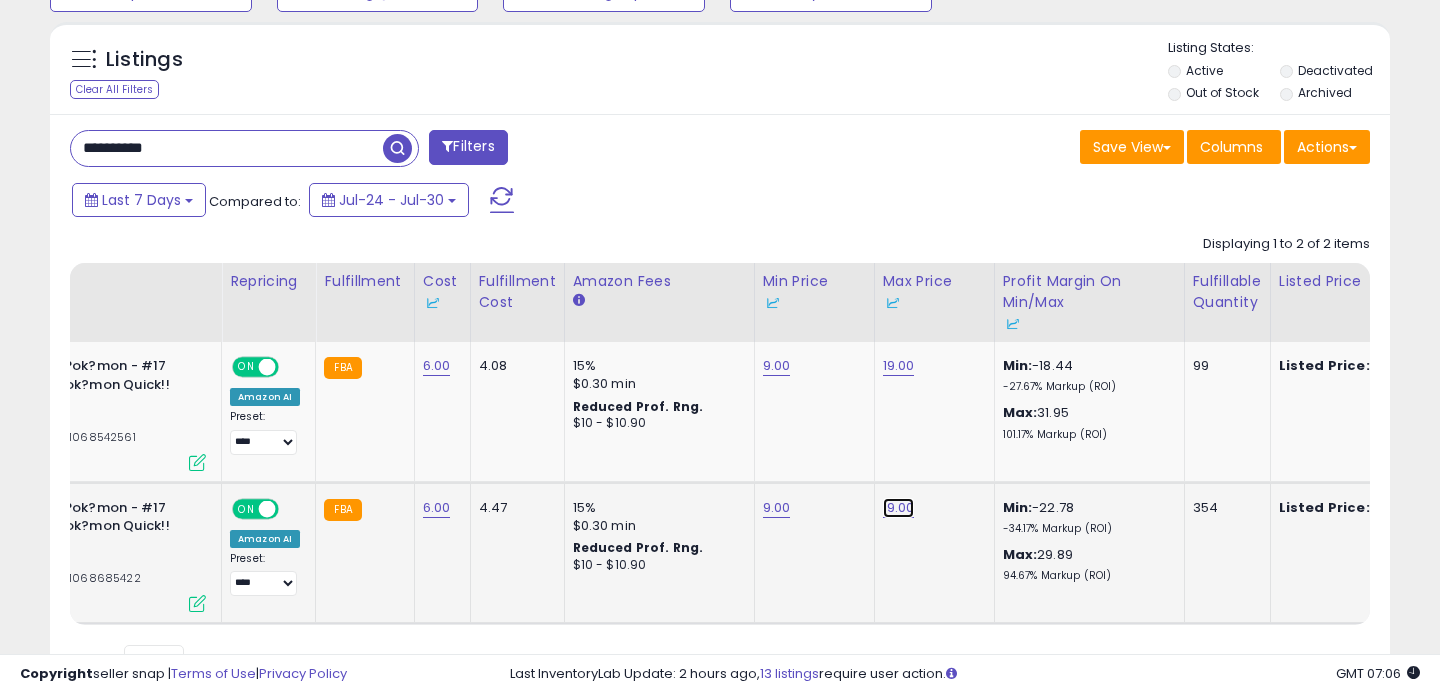 click on "19.00" at bounding box center (899, 366) 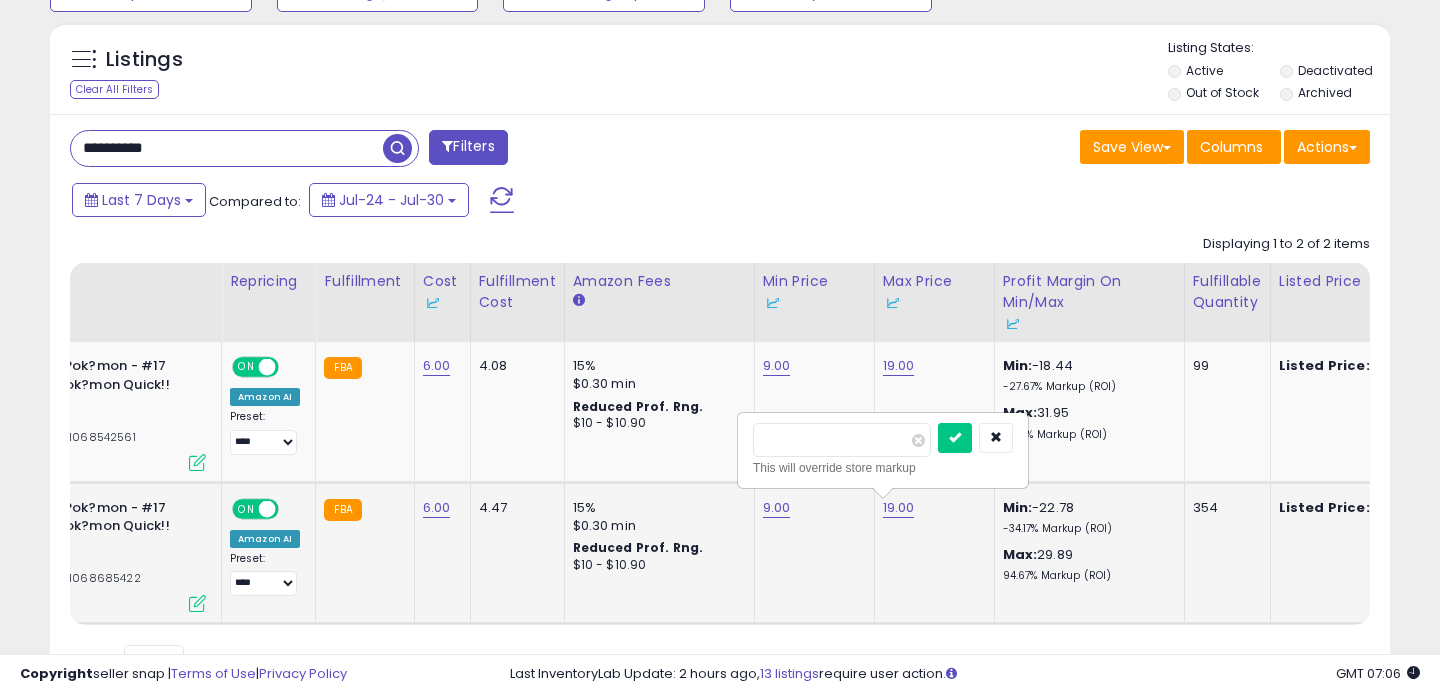 click on "*****" at bounding box center (842, 440) 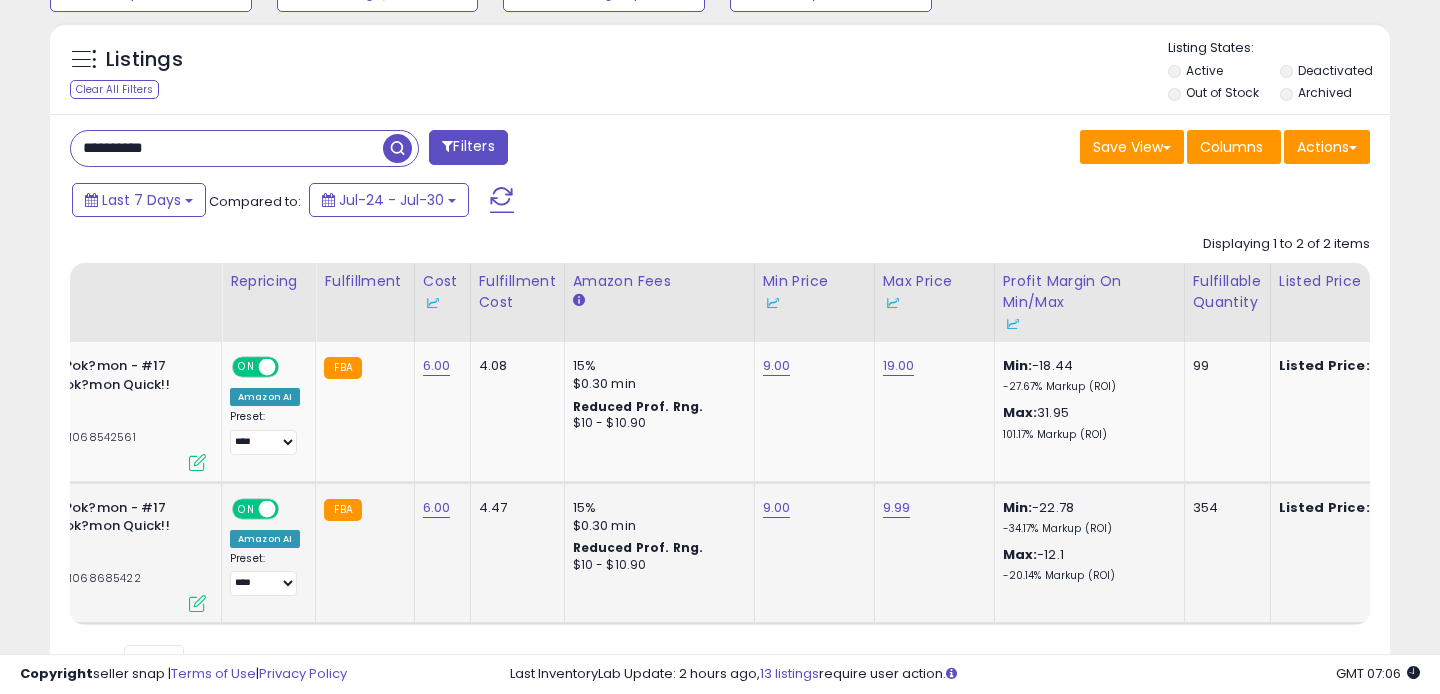 click on "9.99" at bounding box center (931, 508) 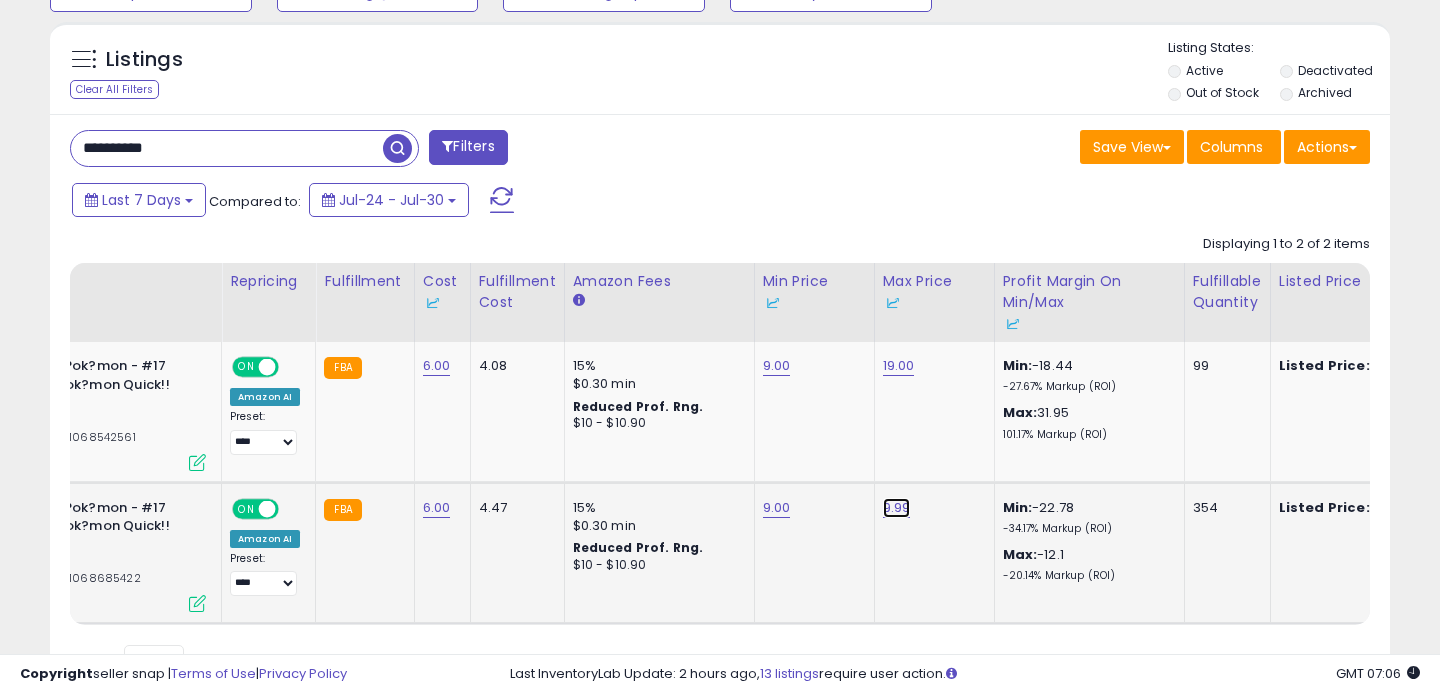 click on "9.99" at bounding box center (899, 366) 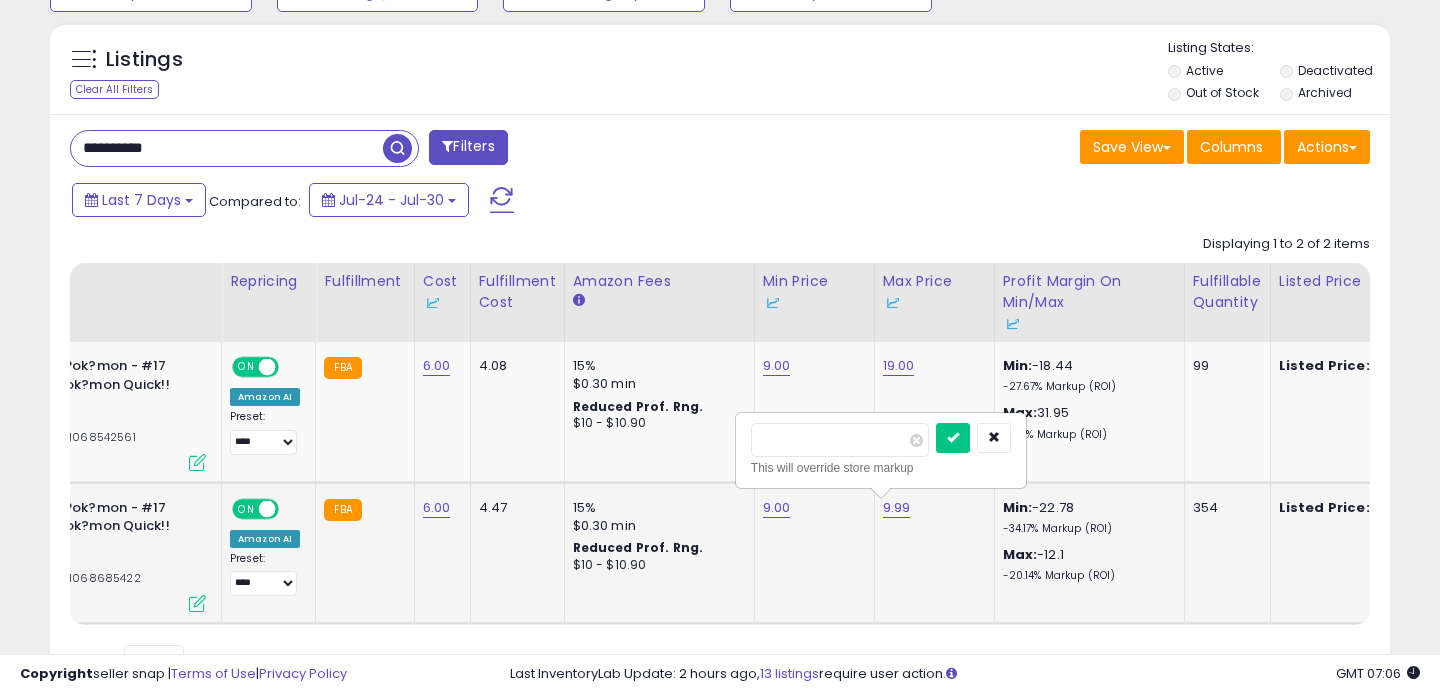 click on "**** This will override store markup" at bounding box center (881, 450) 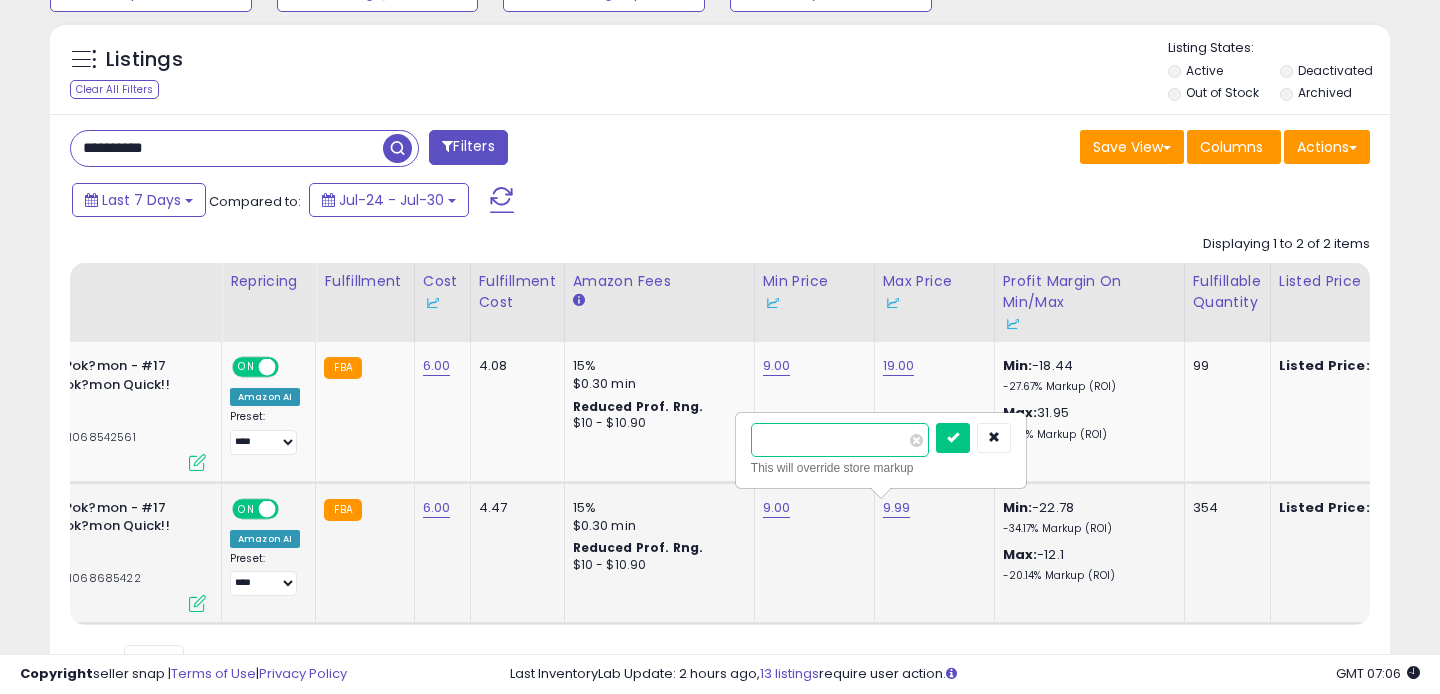 click on "****" at bounding box center (840, 440) 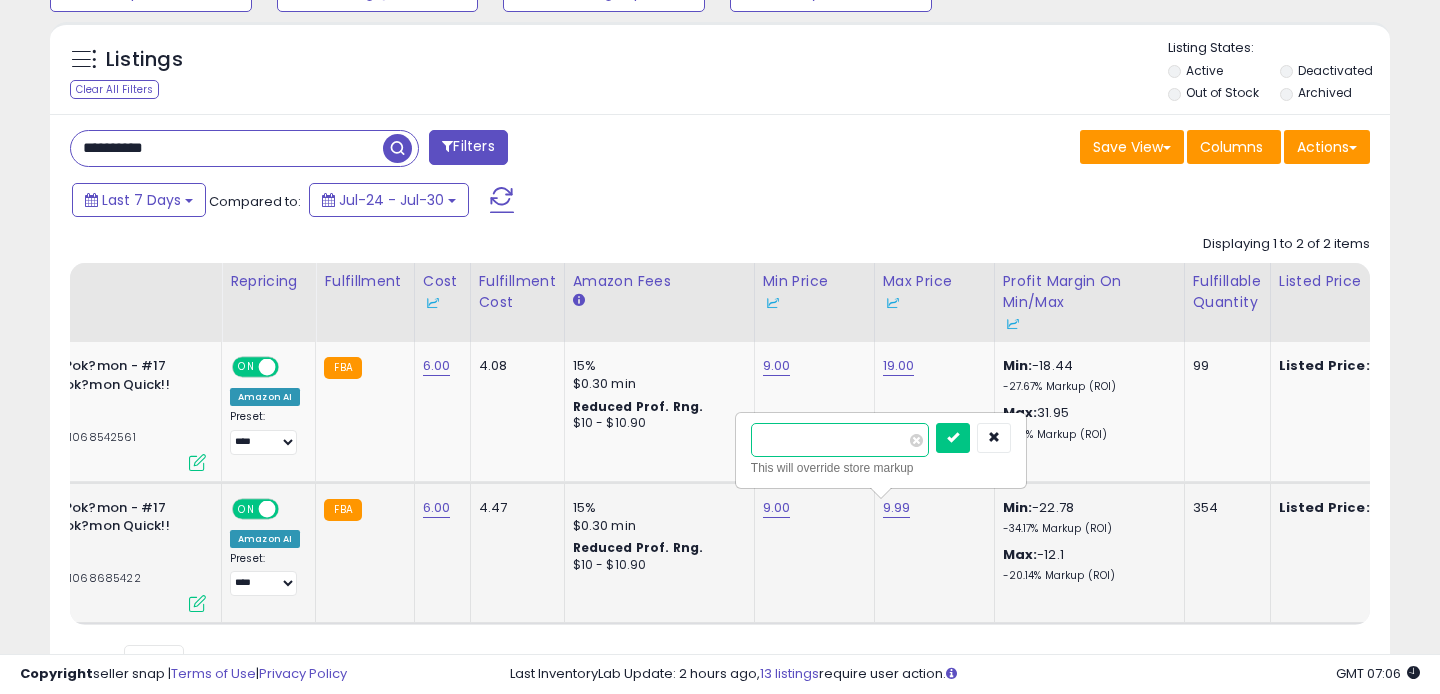 click on "****" at bounding box center (840, 440) 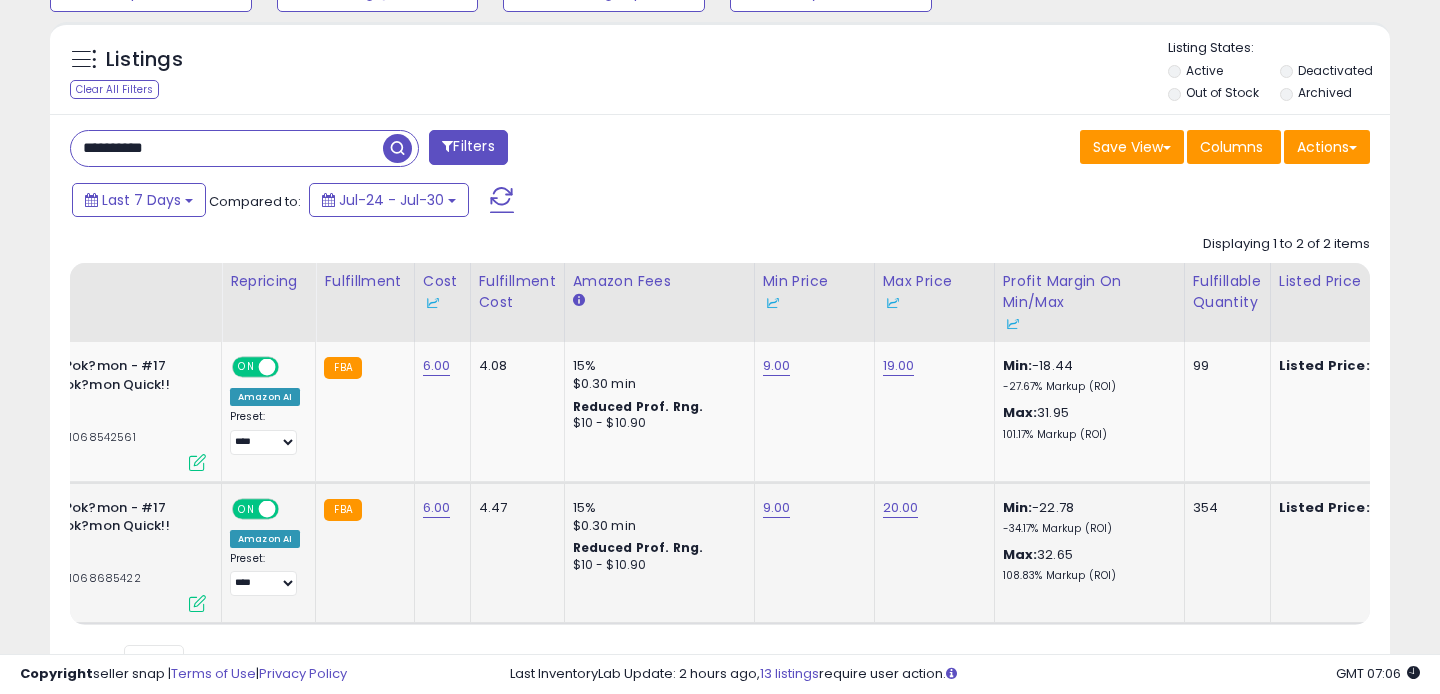 click on "**********" at bounding box center (720, 409) 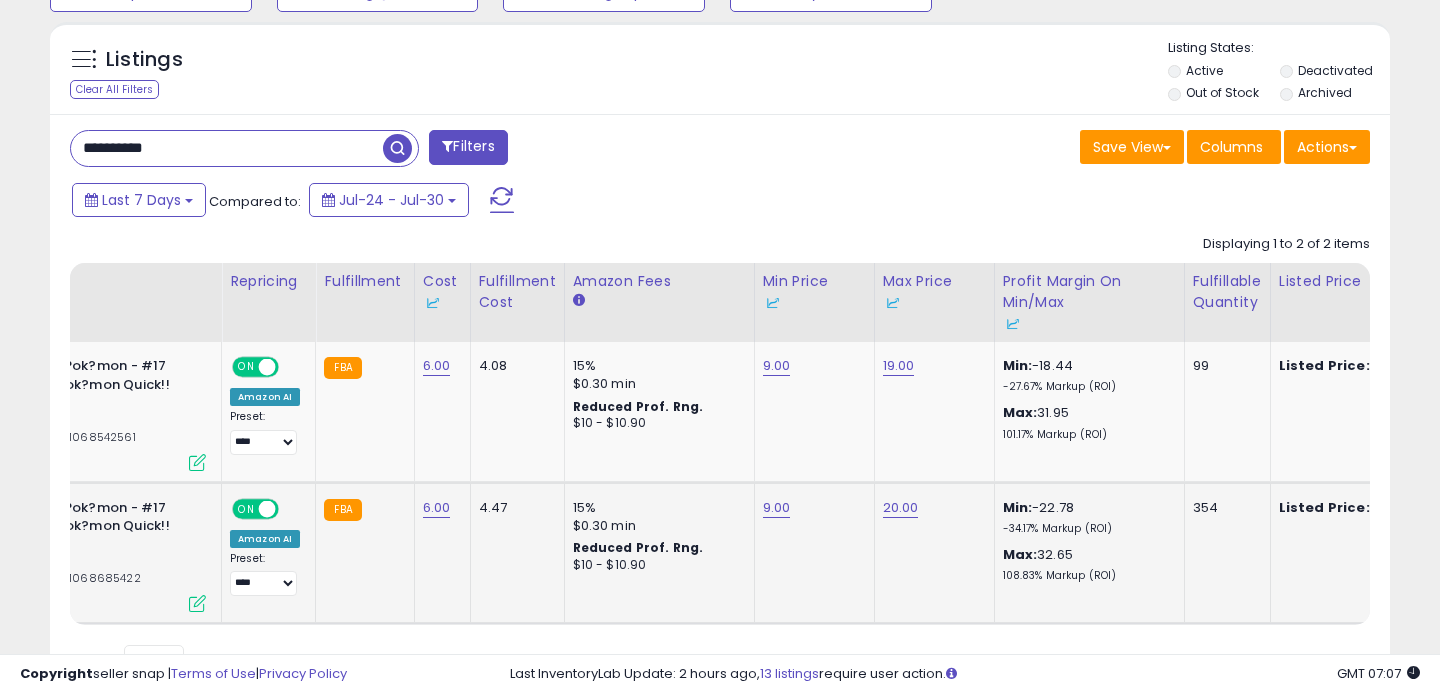 click on "**********" at bounding box center (227, 148) 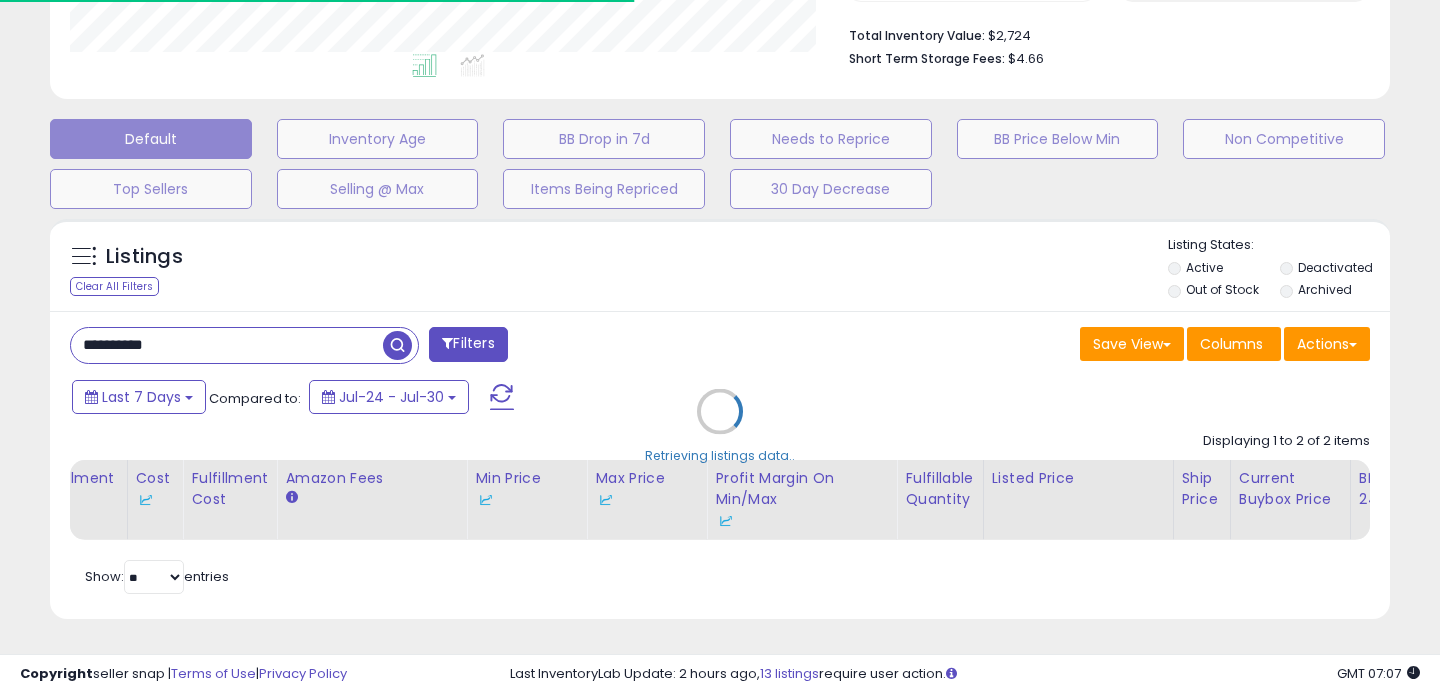 scroll, scrollTop: 708, scrollLeft: 0, axis: vertical 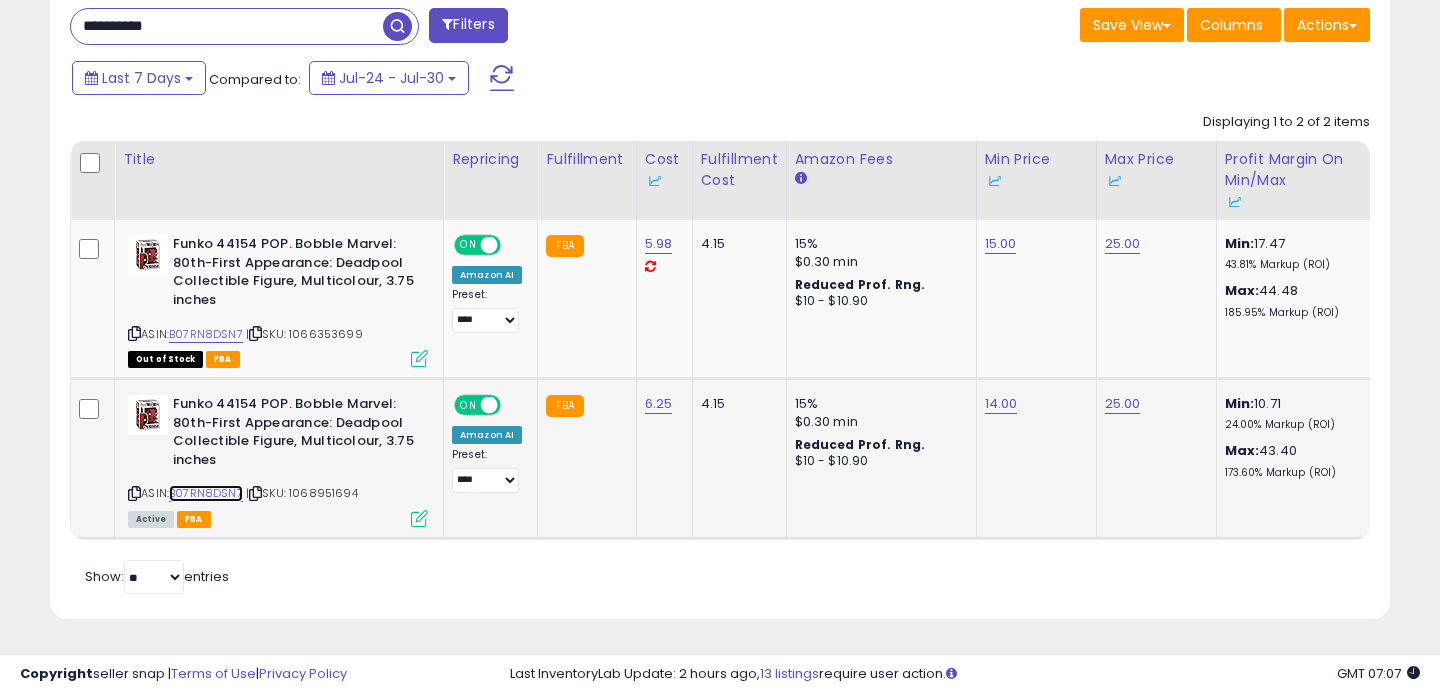 click on "B07RN8DSN7" at bounding box center [206, 493] 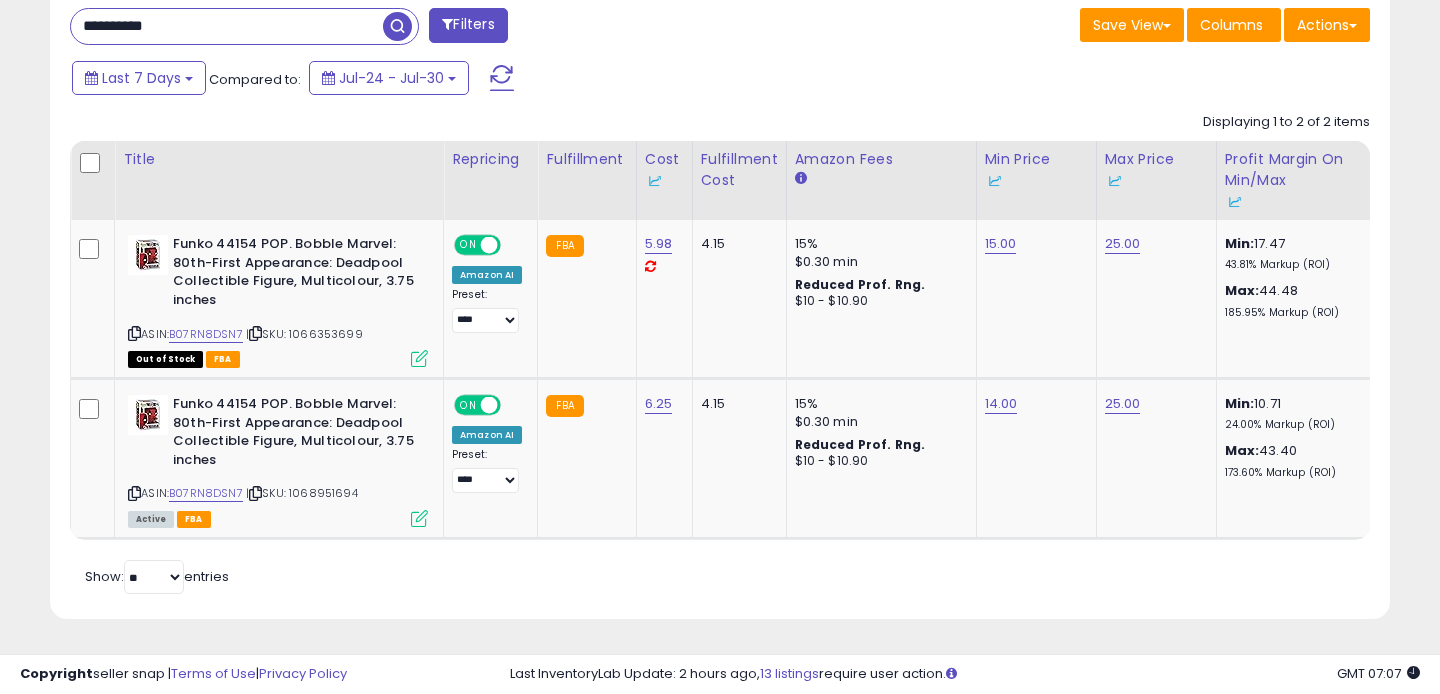 click on "**********" at bounding box center [227, 26] 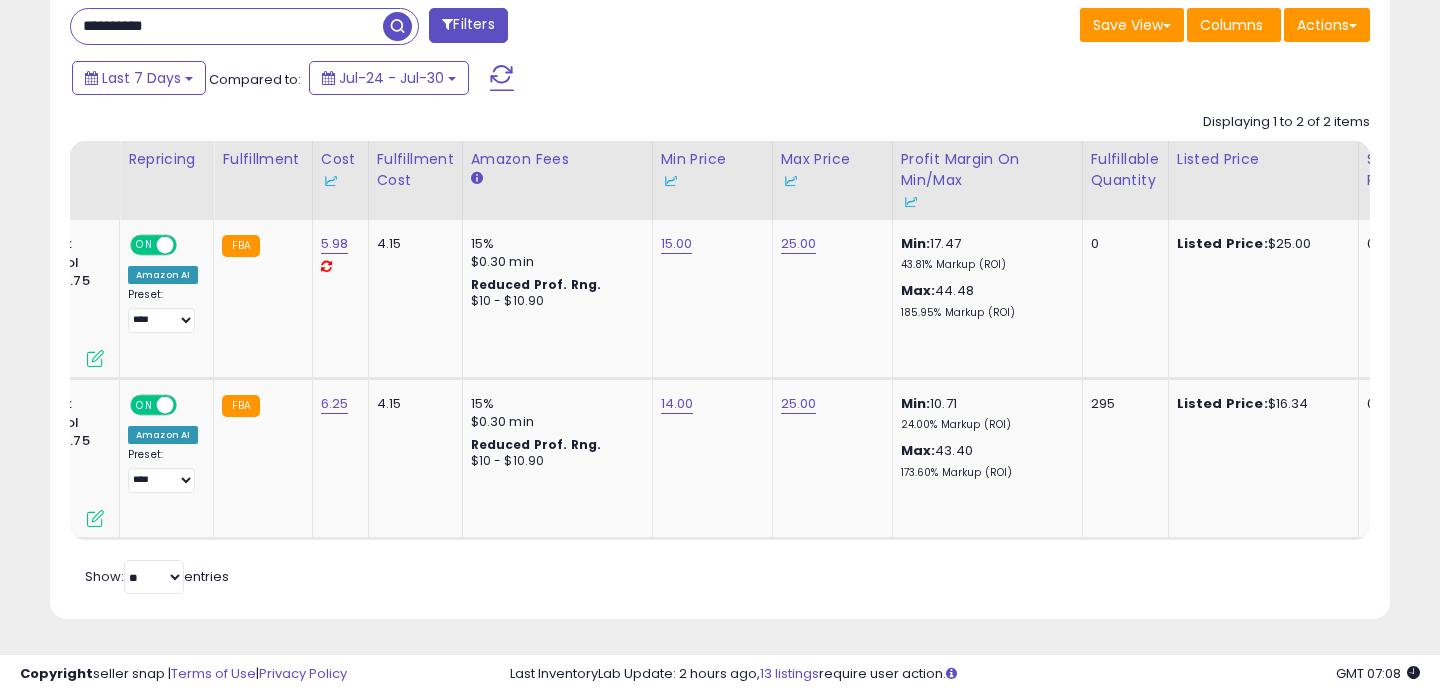 click on "**********" at bounding box center [227, 26] 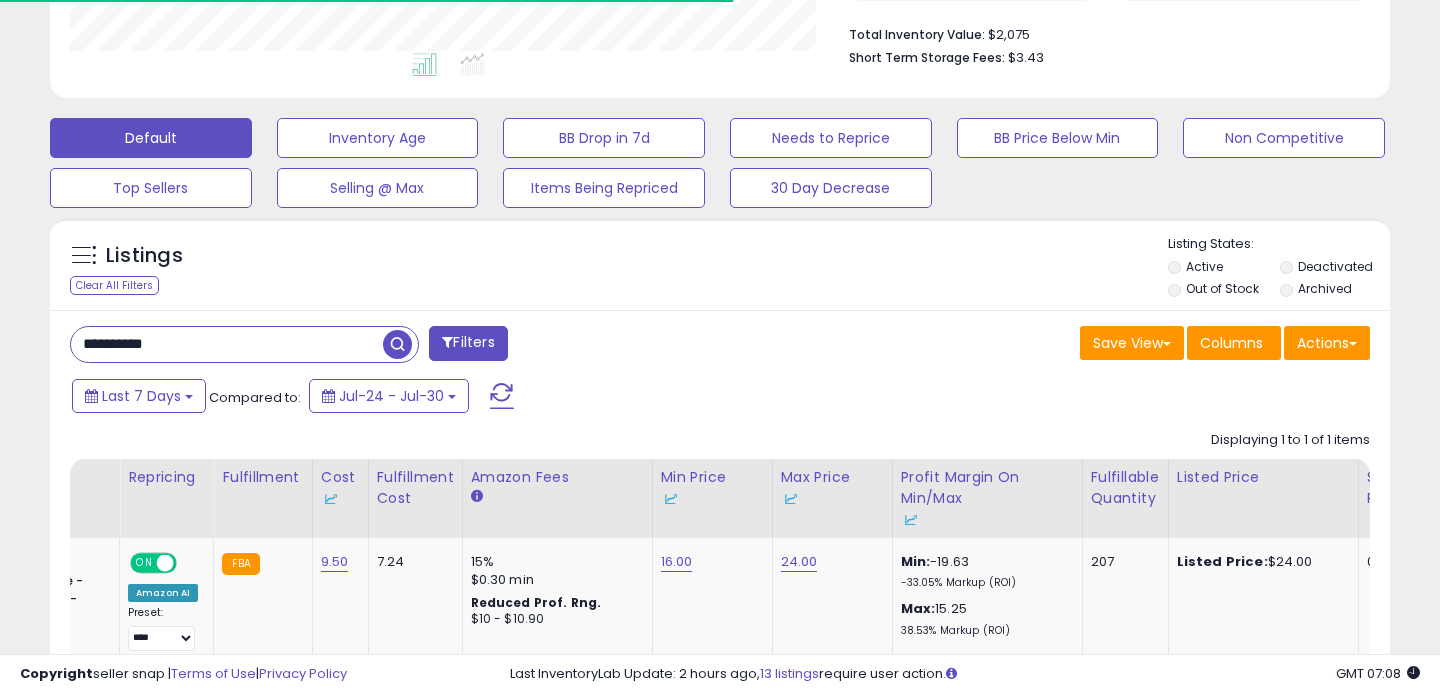 scroll, scrollTop: 689, scrollLeft: 0, axis: vertical 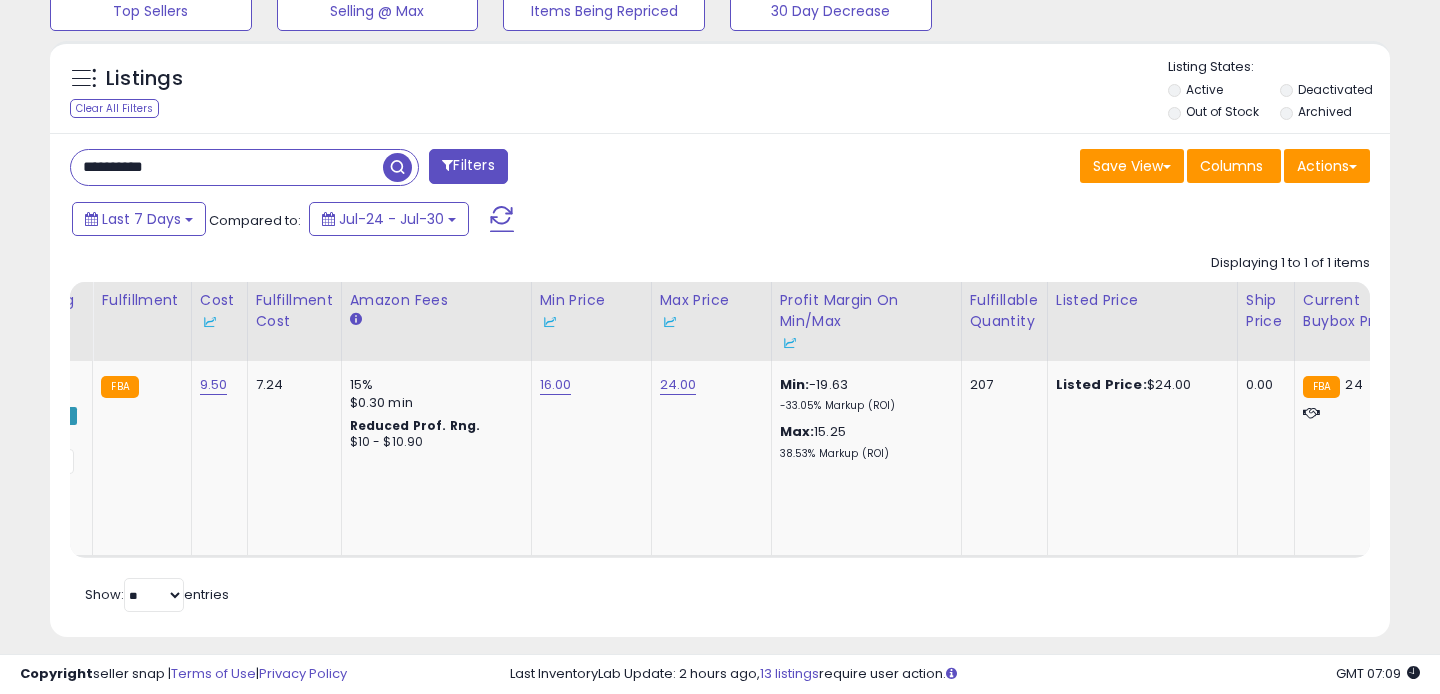 click on "**********" at bounding box center (227, 167) 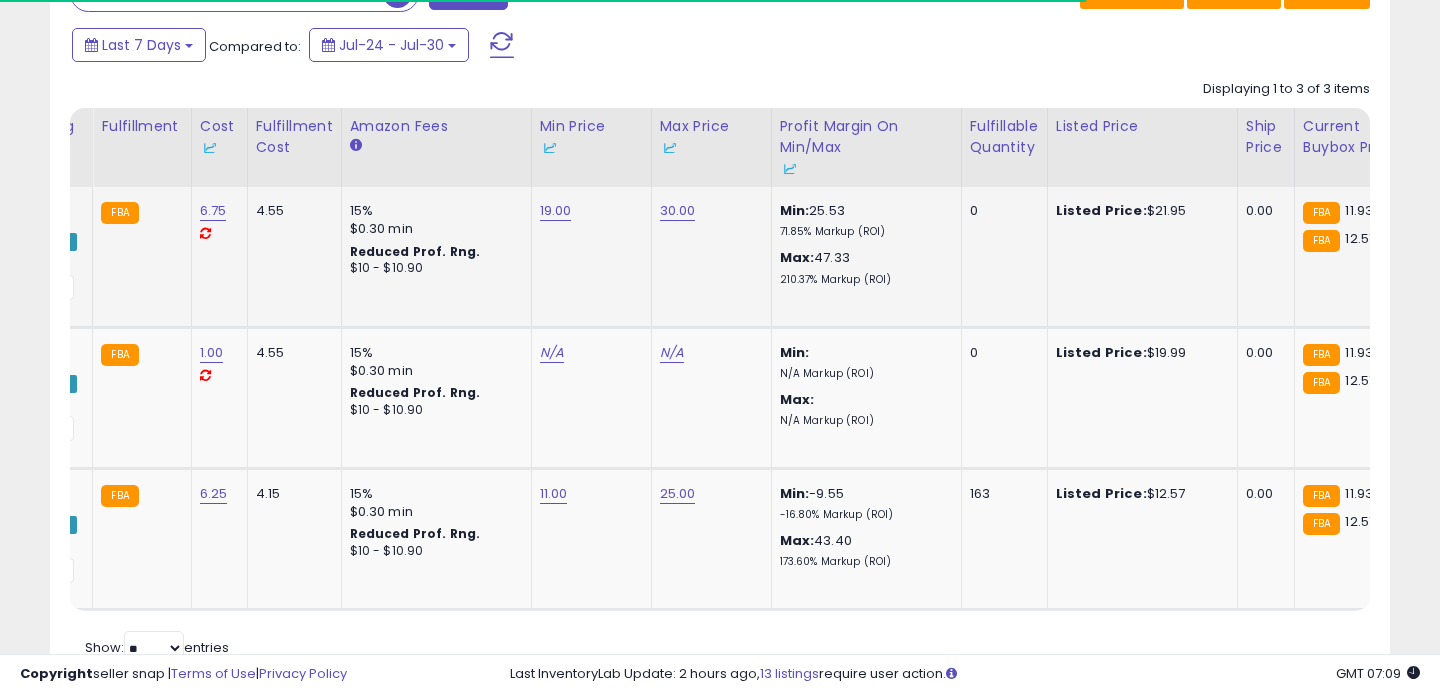 scroll, scrollTop: 903, scrollLeft: 0, axis: vertical 